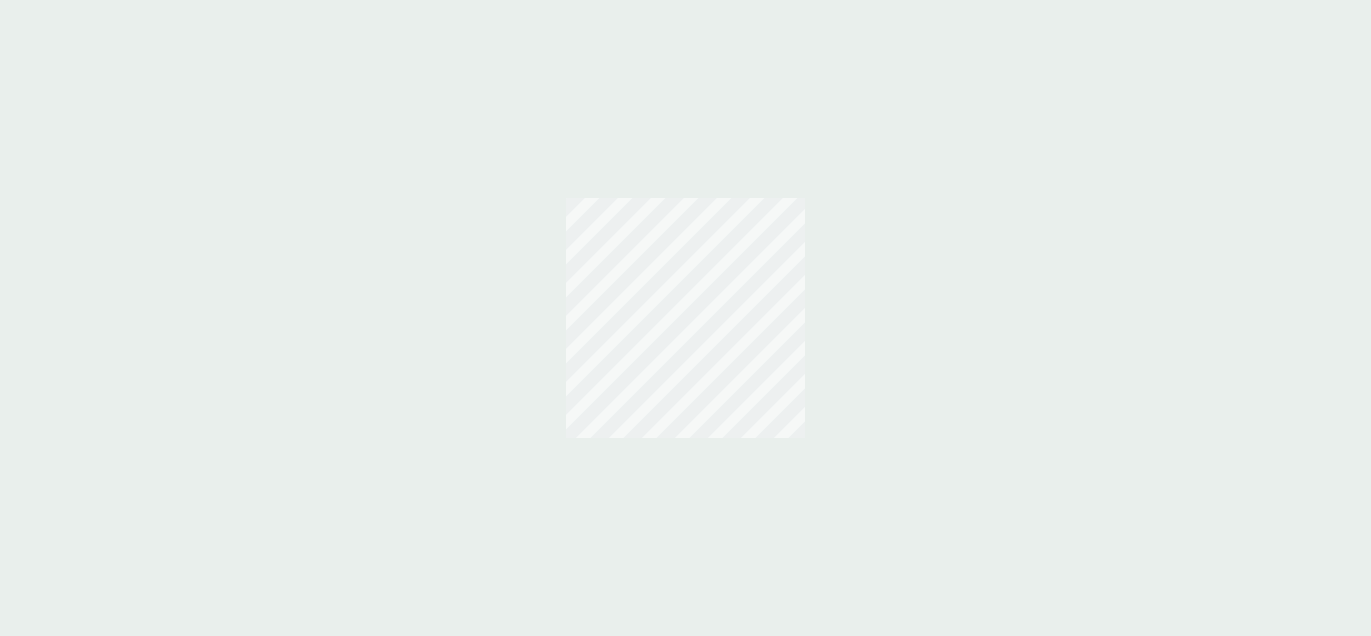 scroll, scrollTop: 0, scrollLeft: 0, axis: both 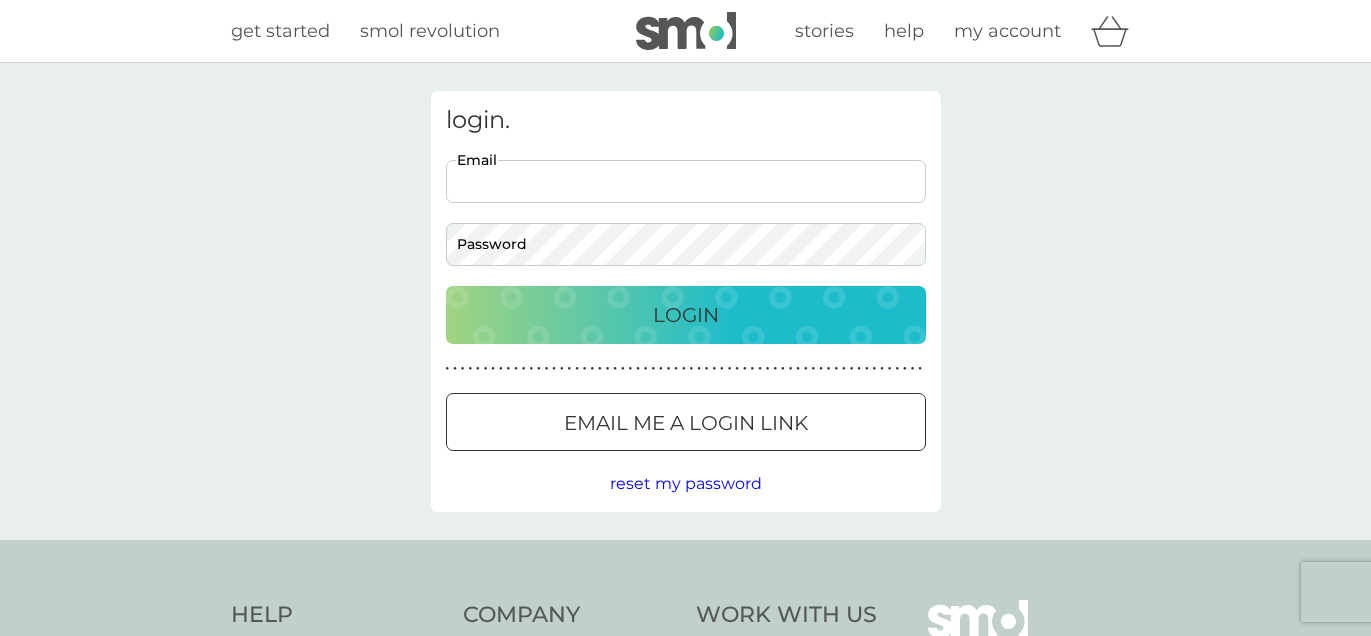 click on "Email" at bounding box center (686, 181) 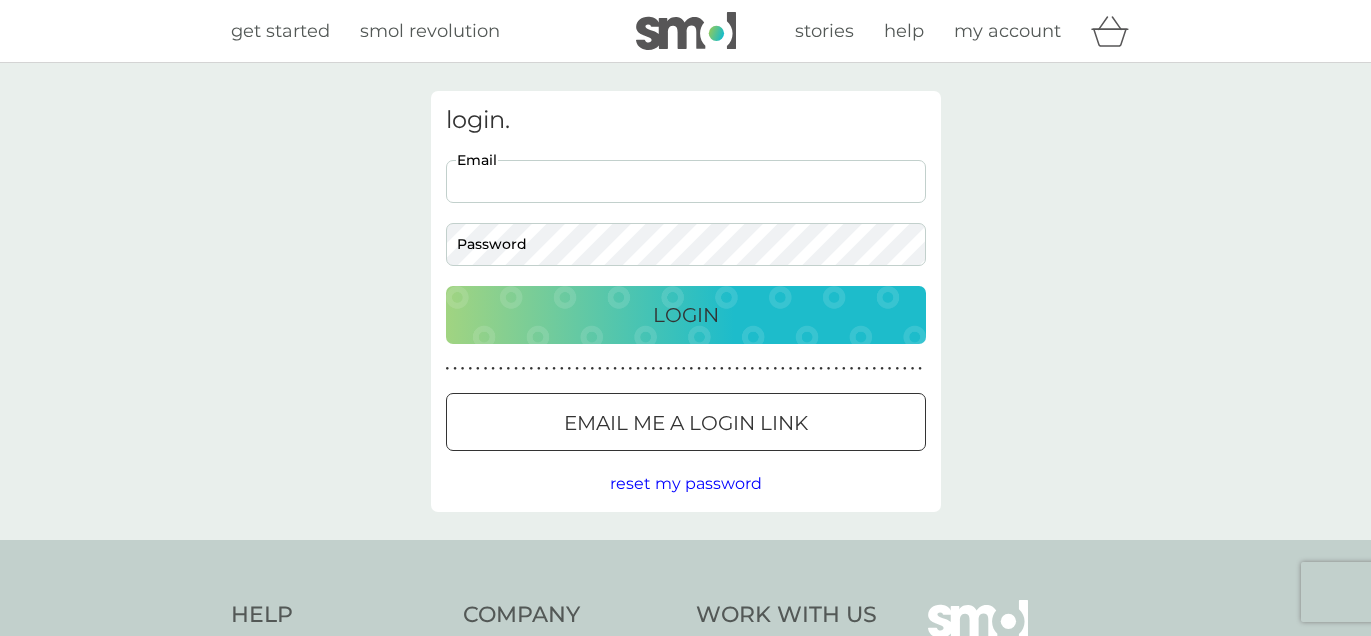 type on "eirlys.m.williams@gmail.com" 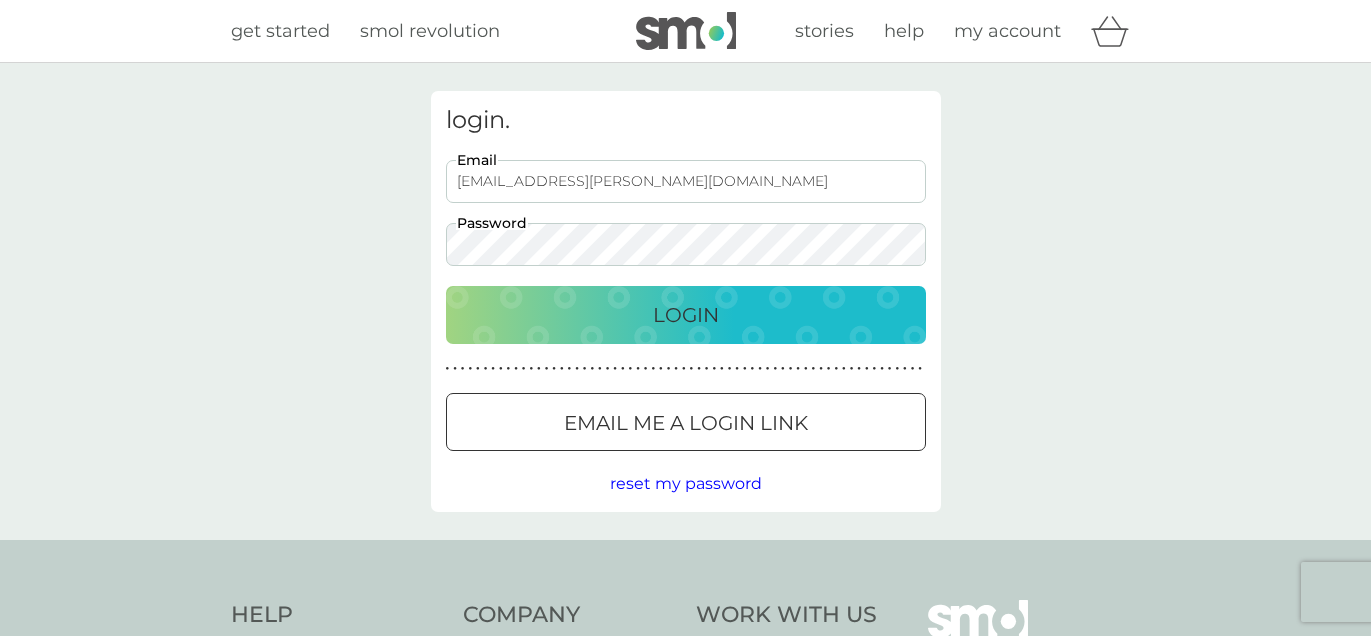 click on "Login" at bounding box center (686, 315) 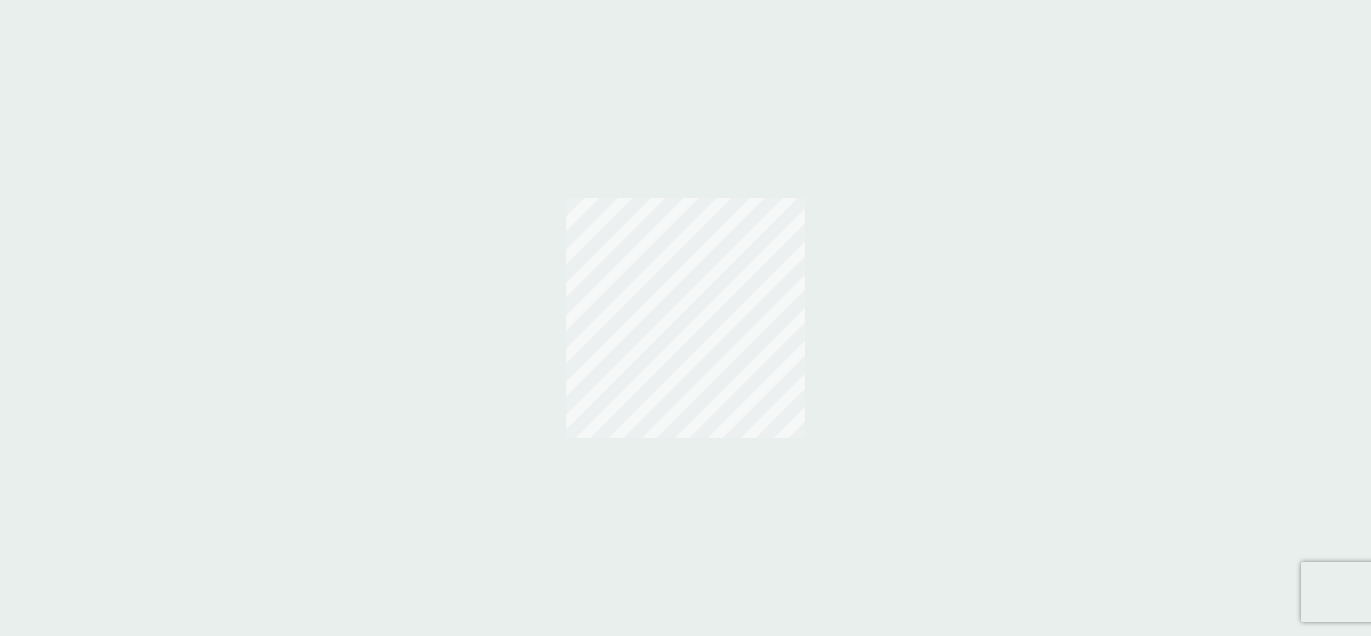 scroll, scrollTop: 0, scrollLeft: 0, axis: both 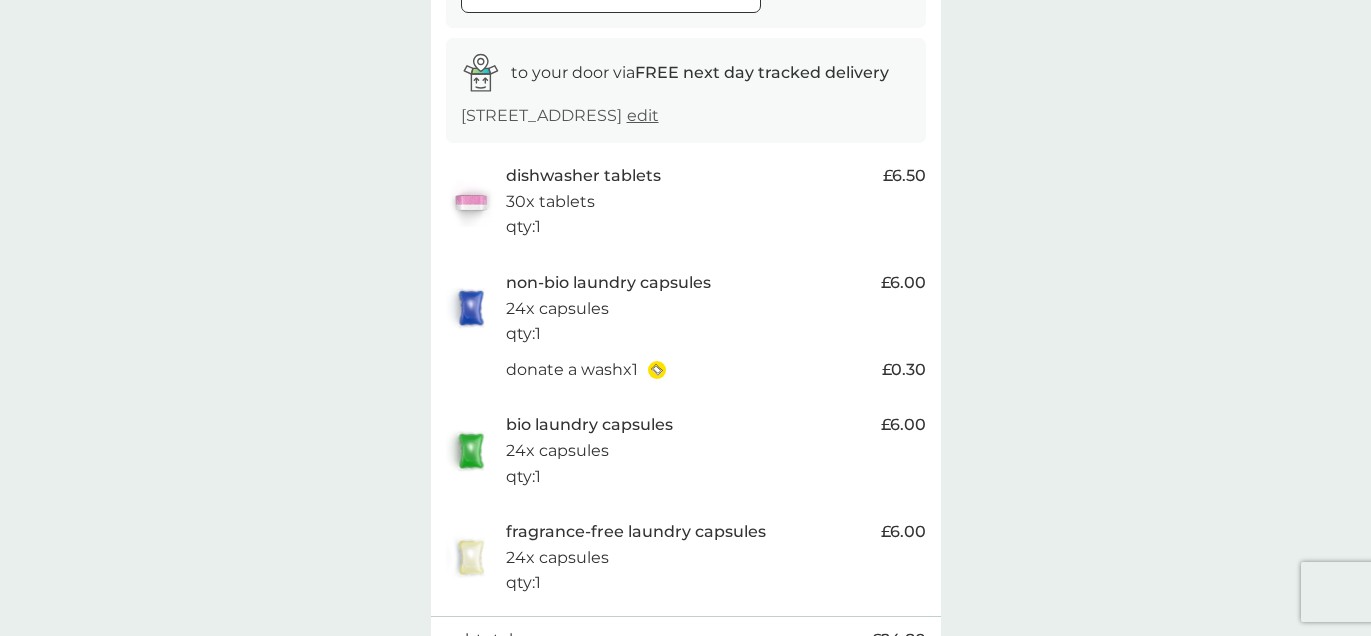 click on "edit" at bounding box center (643, 115) 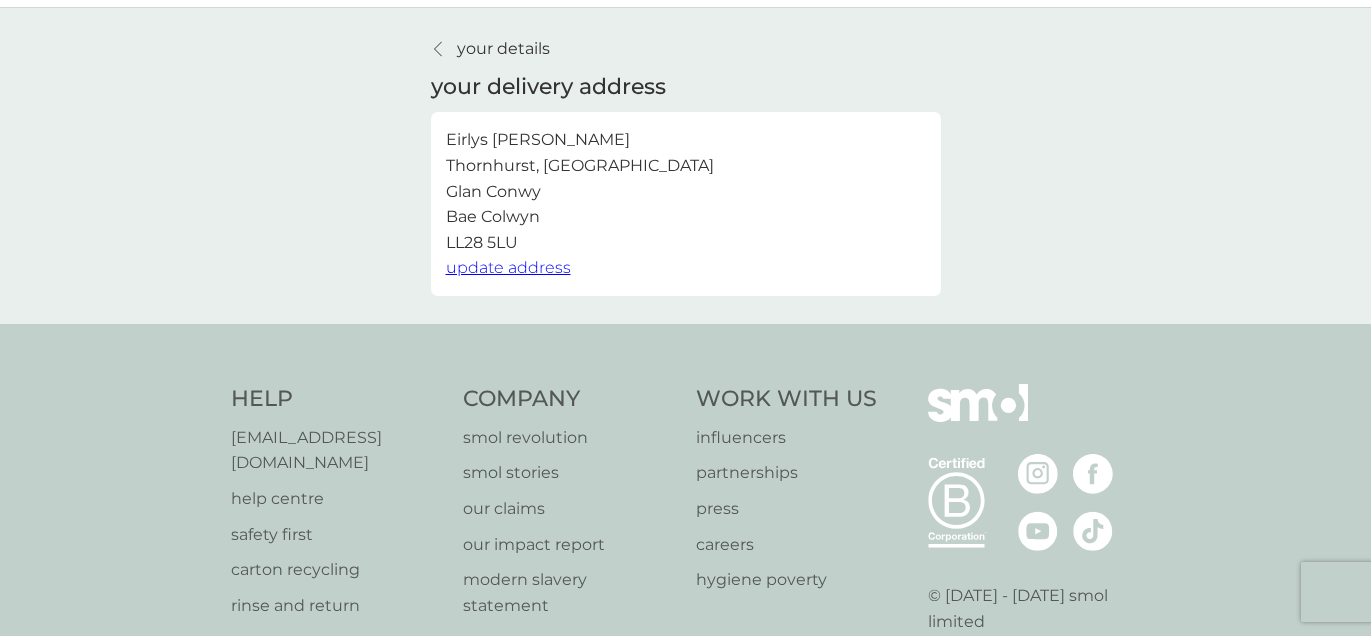 scroll, scrollTop: 0, scrollLeft: 0, axis: both 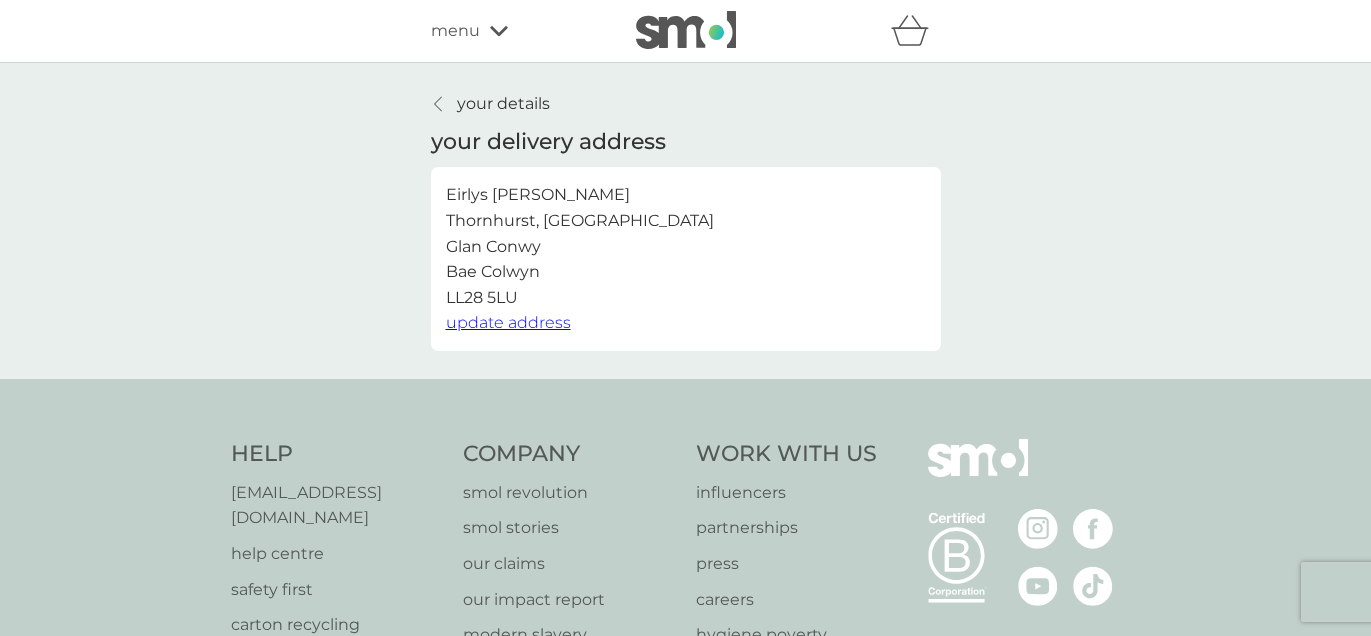 click 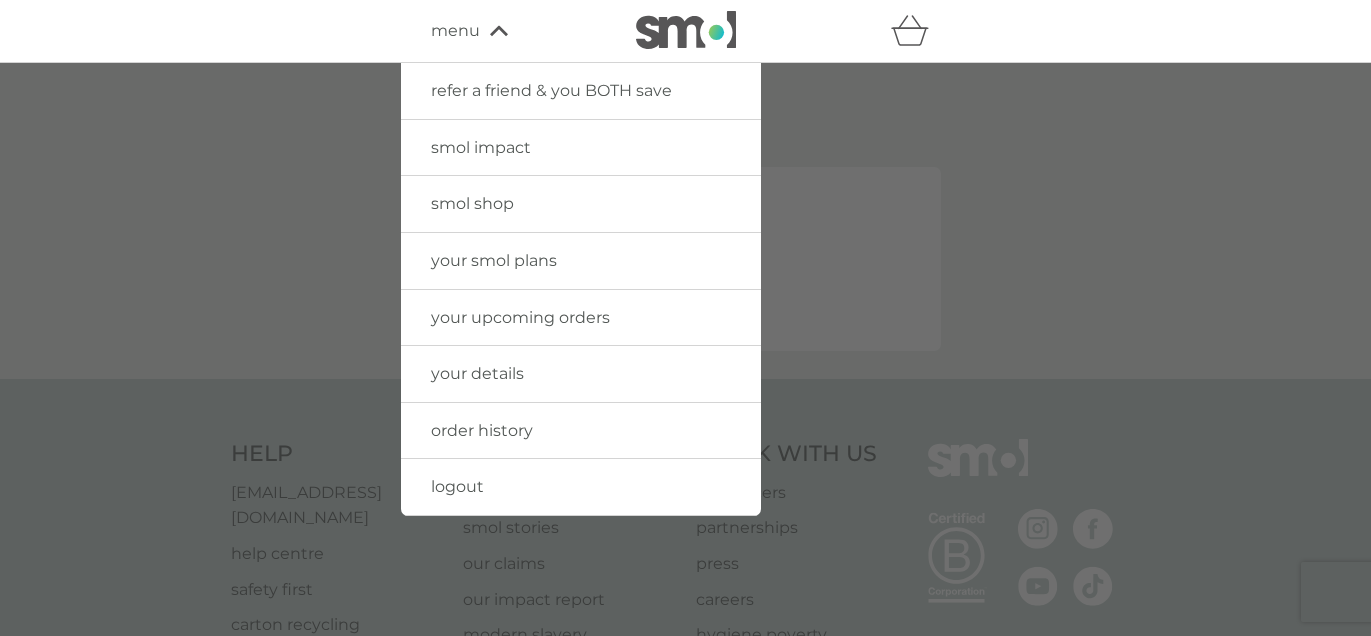 click on "your upcoming orders" at bounding box center [520, 317] 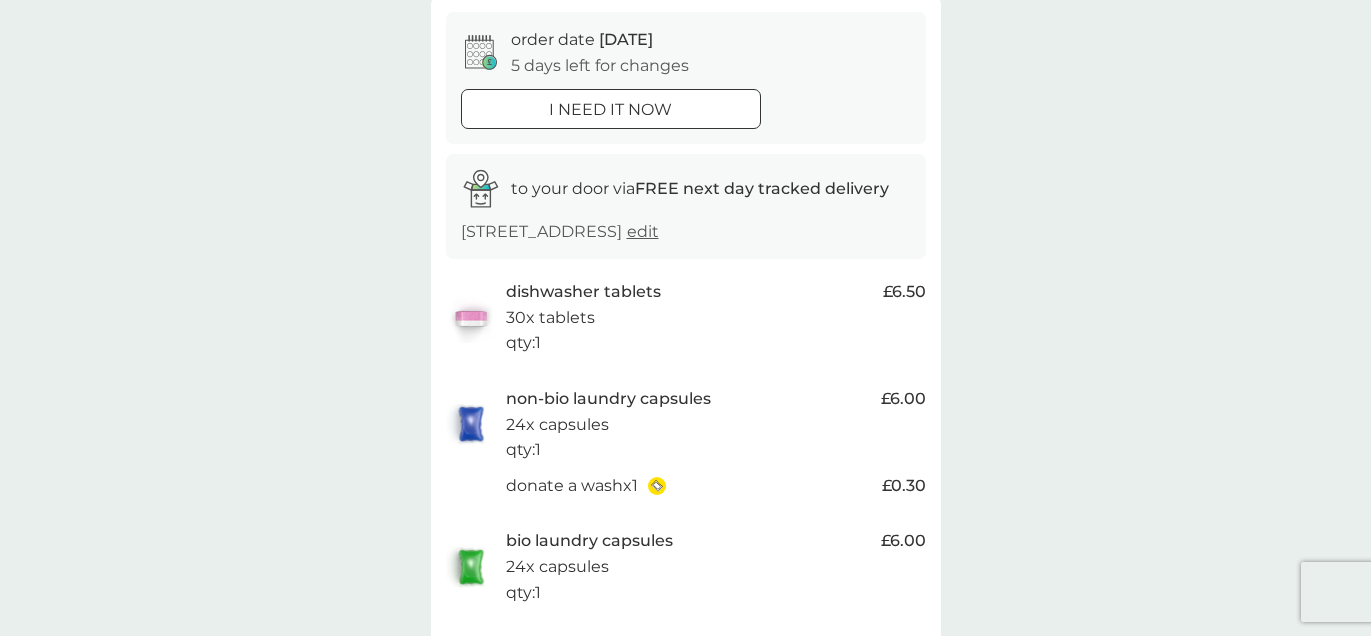 scroll, scrollTop: 197, scrollLeft: 0, axis: vertical 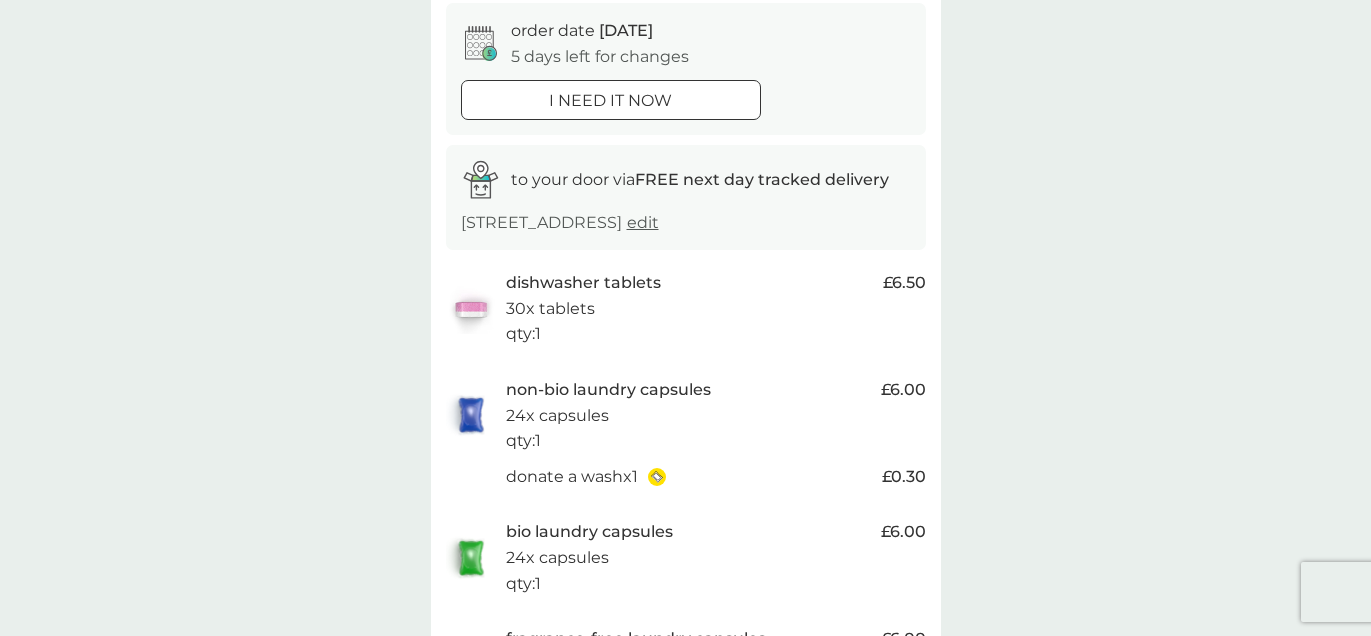 click on "edit" at bounding box center [643, 222] 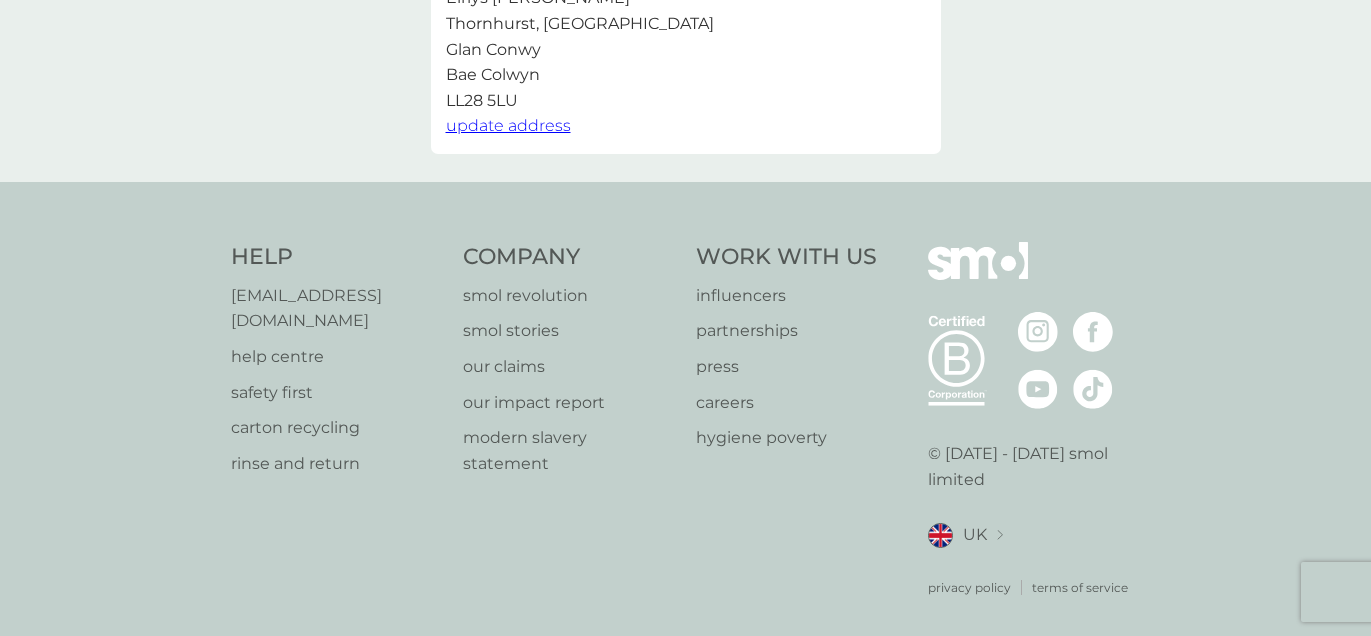 scroll, scrollTop: 0, scrollLeft: 0, axis: both 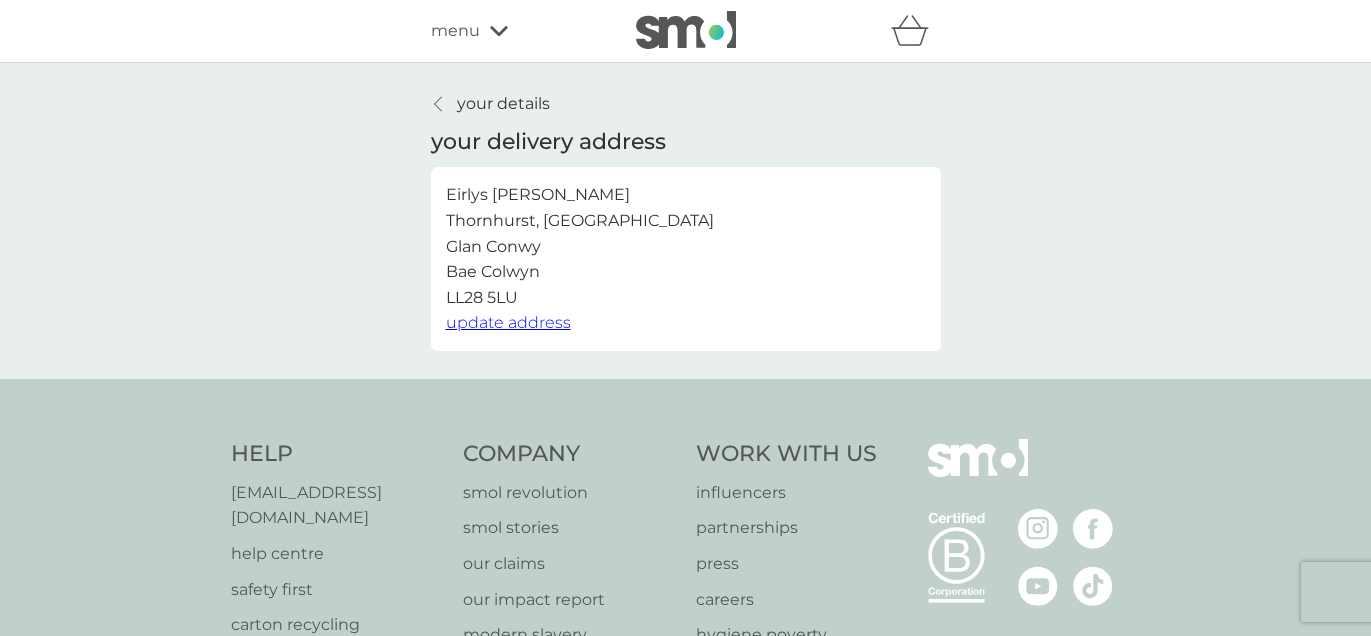 click on "menu" at bounding box center [516, 31] 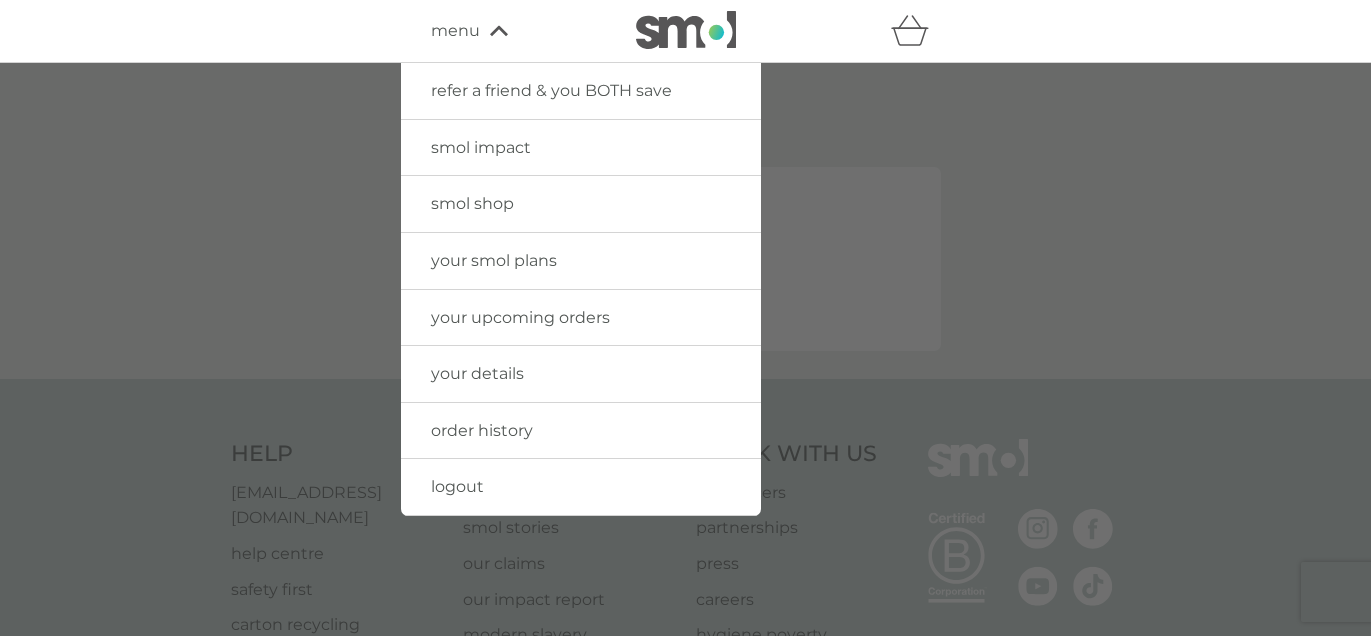 click on "your upcoming orders" at bounding box center (520, 317) 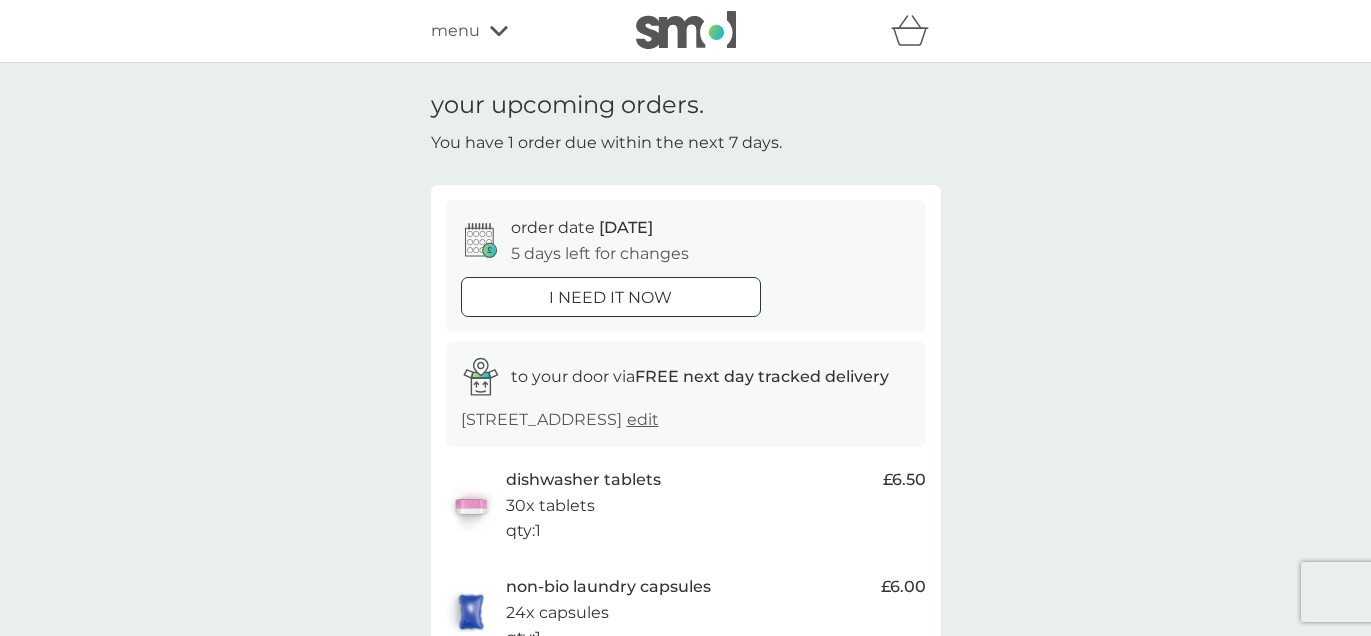 click on "30x tablets" at bounding box center [550, 506] 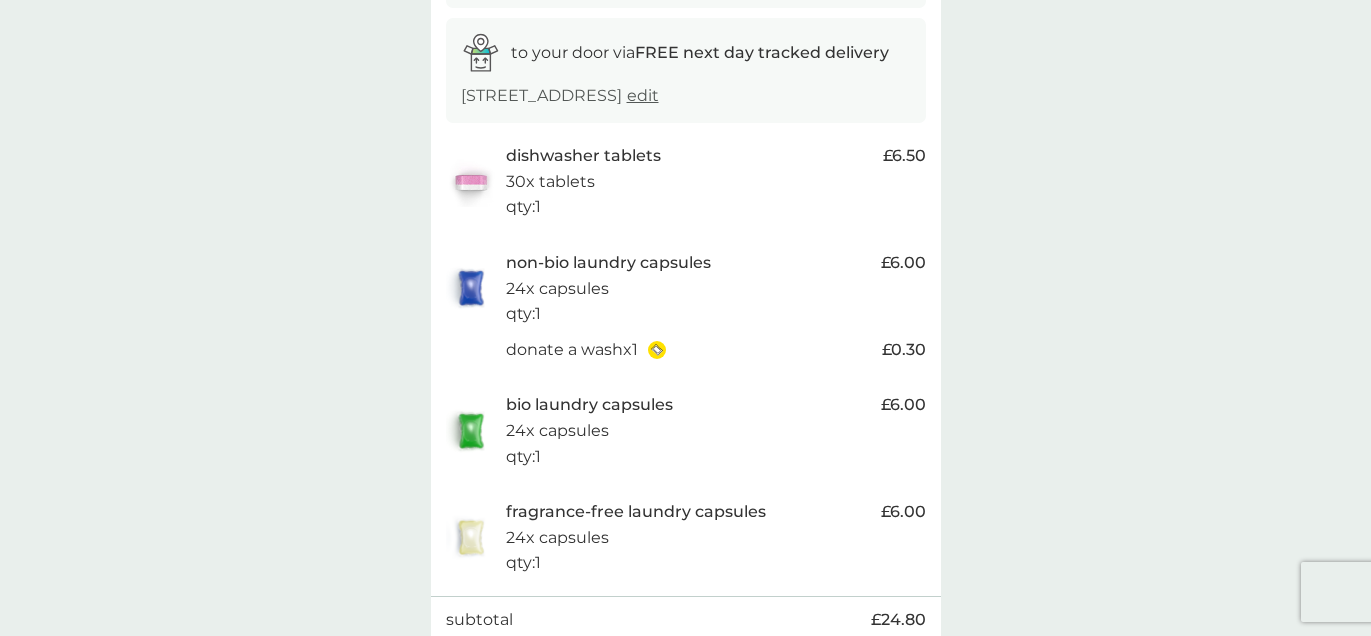 scroll, scrollTop: 337, scrollLeft: 0, axis: vertical 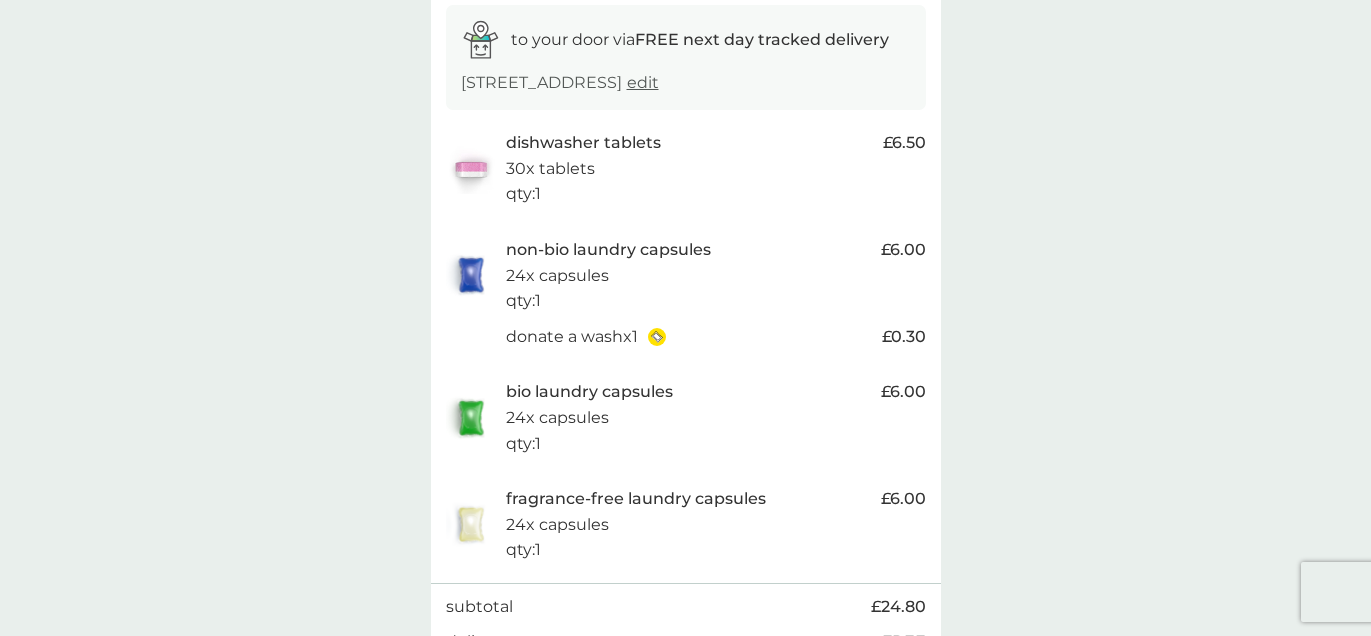 click at bounding box center (471, 169) 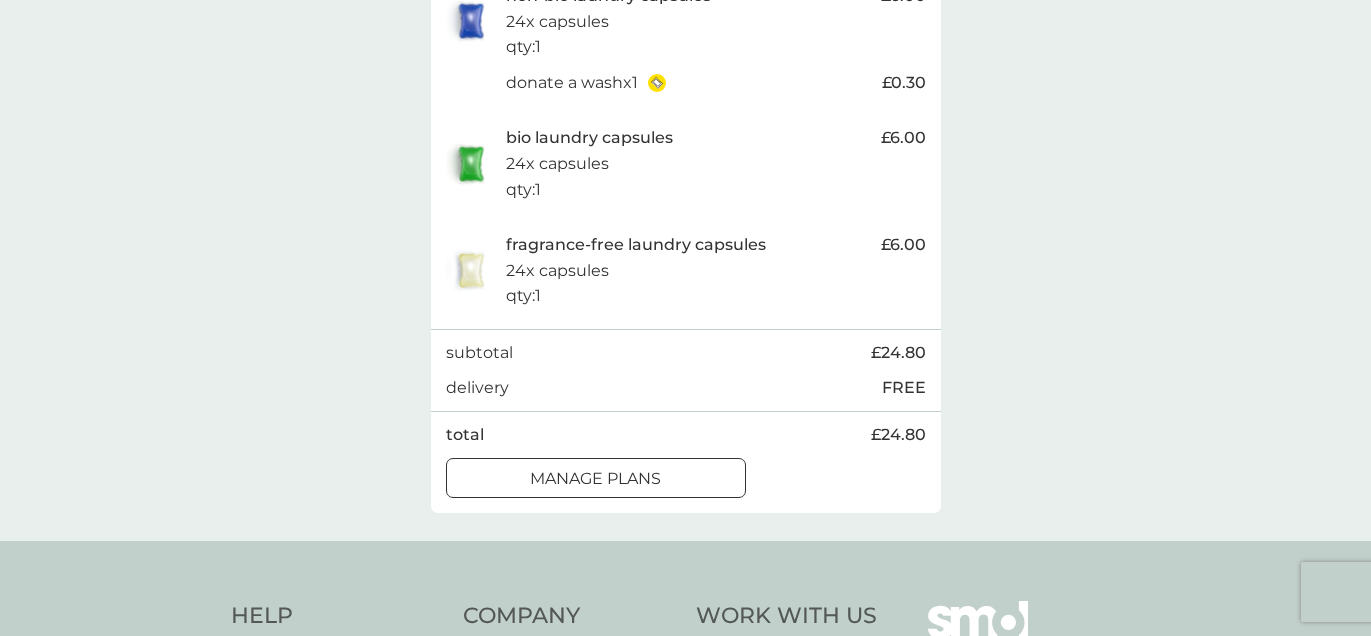 scroll, scrollTop: 599, scrollLeft: 0, axis: vertical 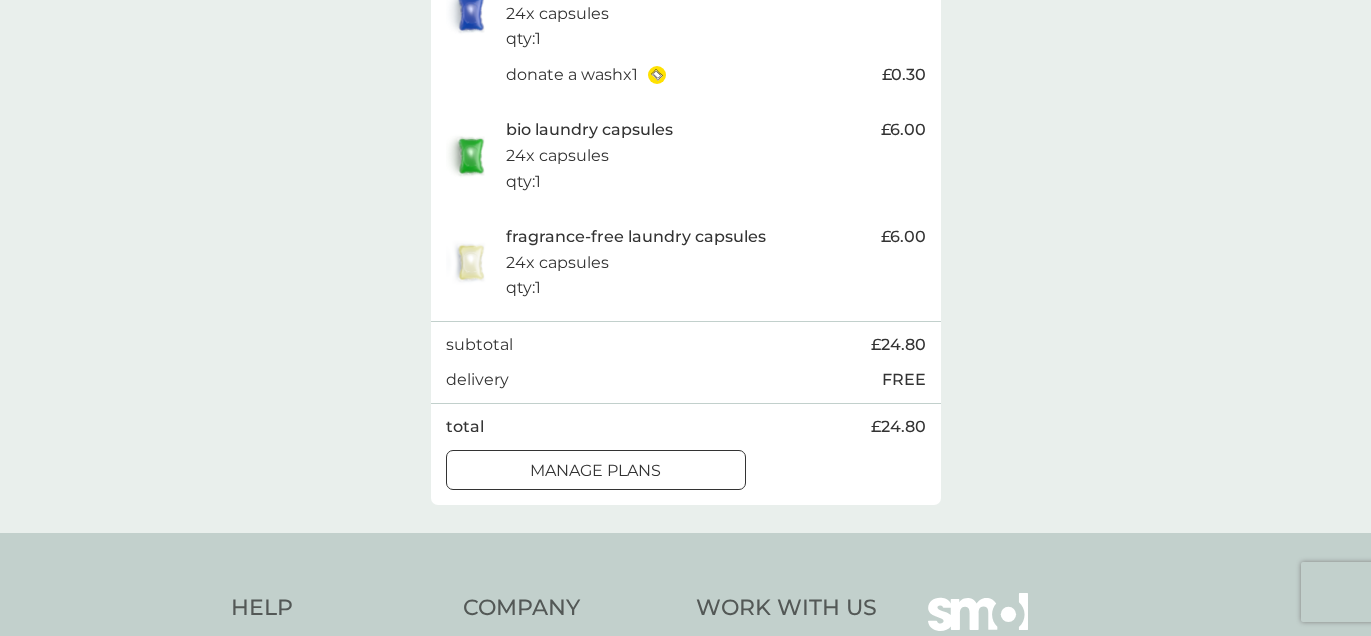 click on "manage plans" at bounding box center [595, 471] 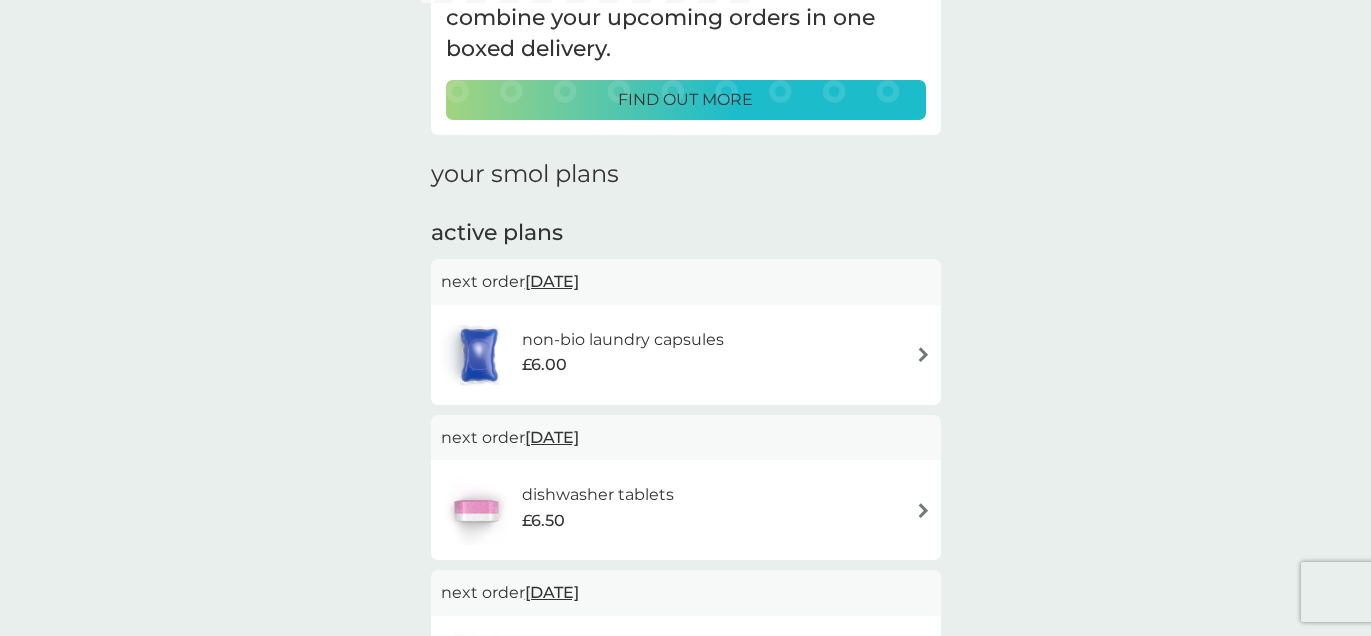 scroll, scrollTop: 214, scrollLeft: 0, axis: vertical 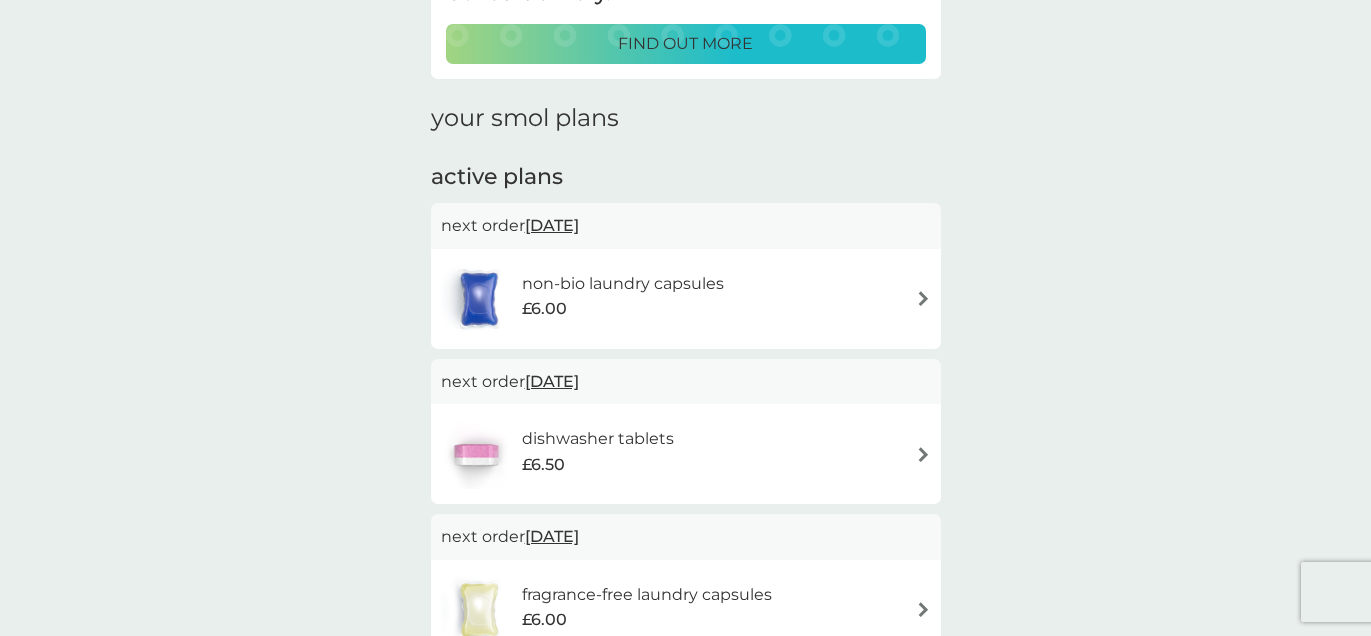 click at bounding box center [923, 298] 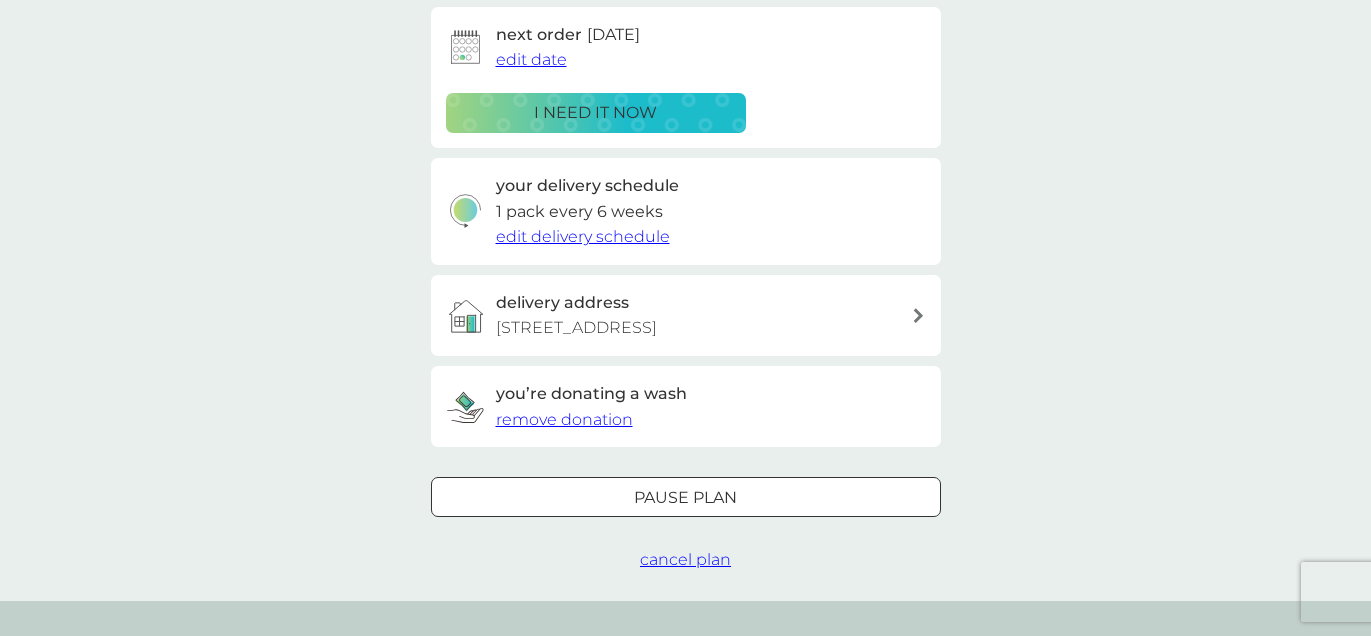 scroll, scrollTop: 332, scrollLeft: 0, axis: vertical 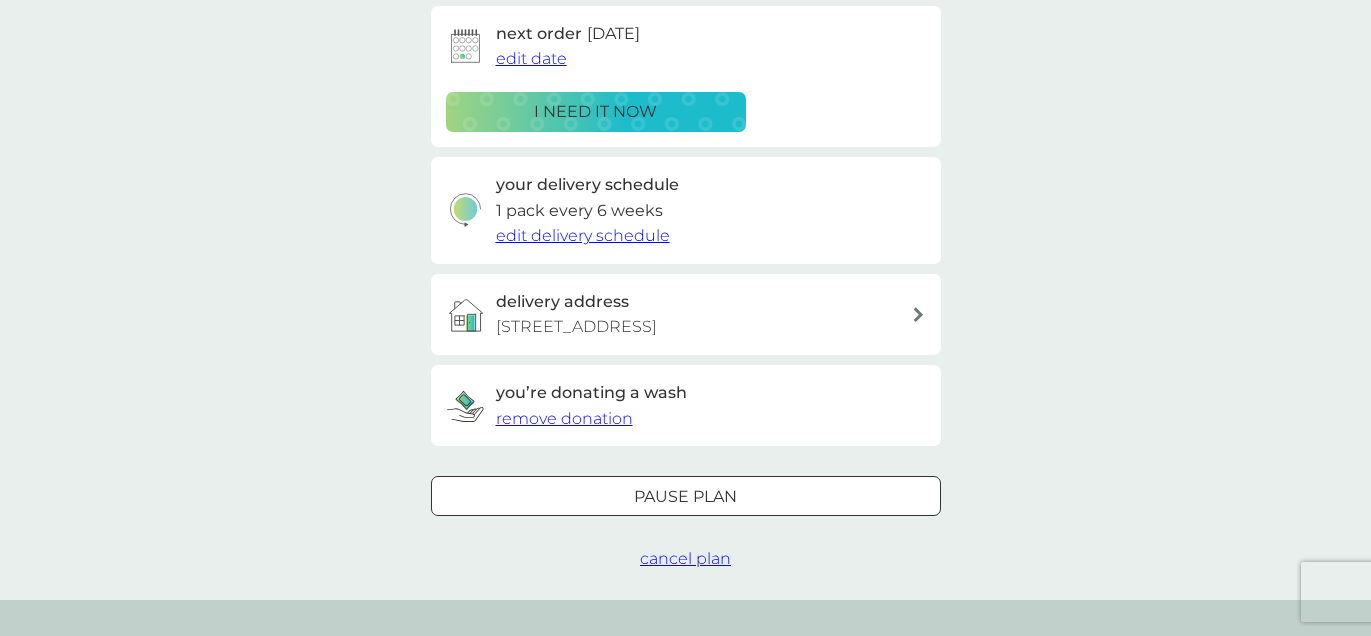 click on "edit delivery schedule" at bounding box center [583, 235] 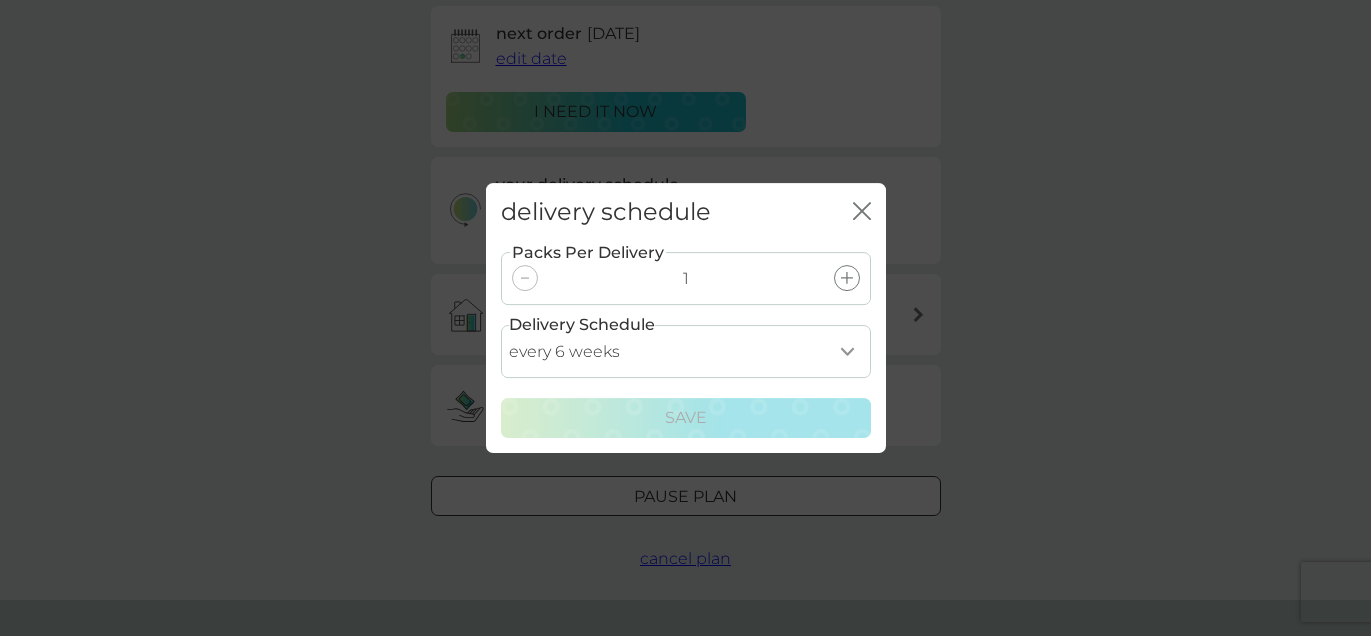 click on "every 1 week every 2 weeks every 3 weeks every 4 weeks every 5 weeks every 6 weeks every 7 weeks every 8 weeks every 9 weeks every 10 weeks every 11 weeks every 12 weeks every 13 weeks every 14 weeks every 15 weeks every 16 weeks every 17 weeks" at bounding box center [686, 351] 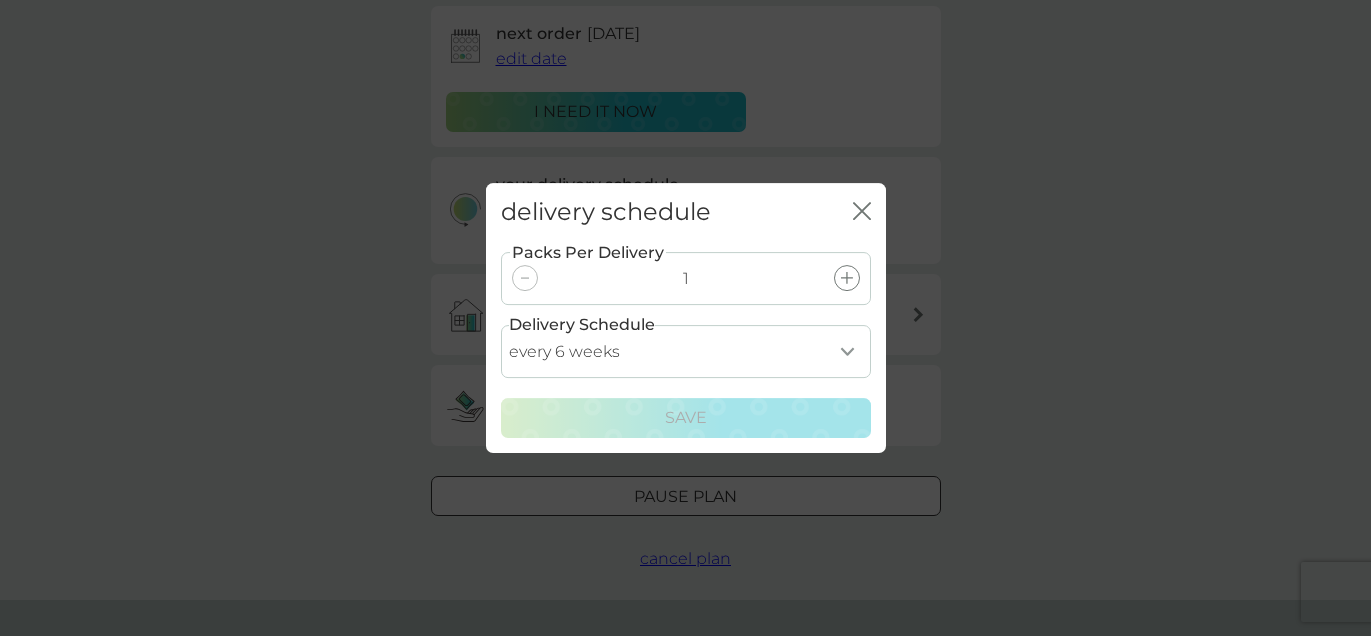 select on "56" 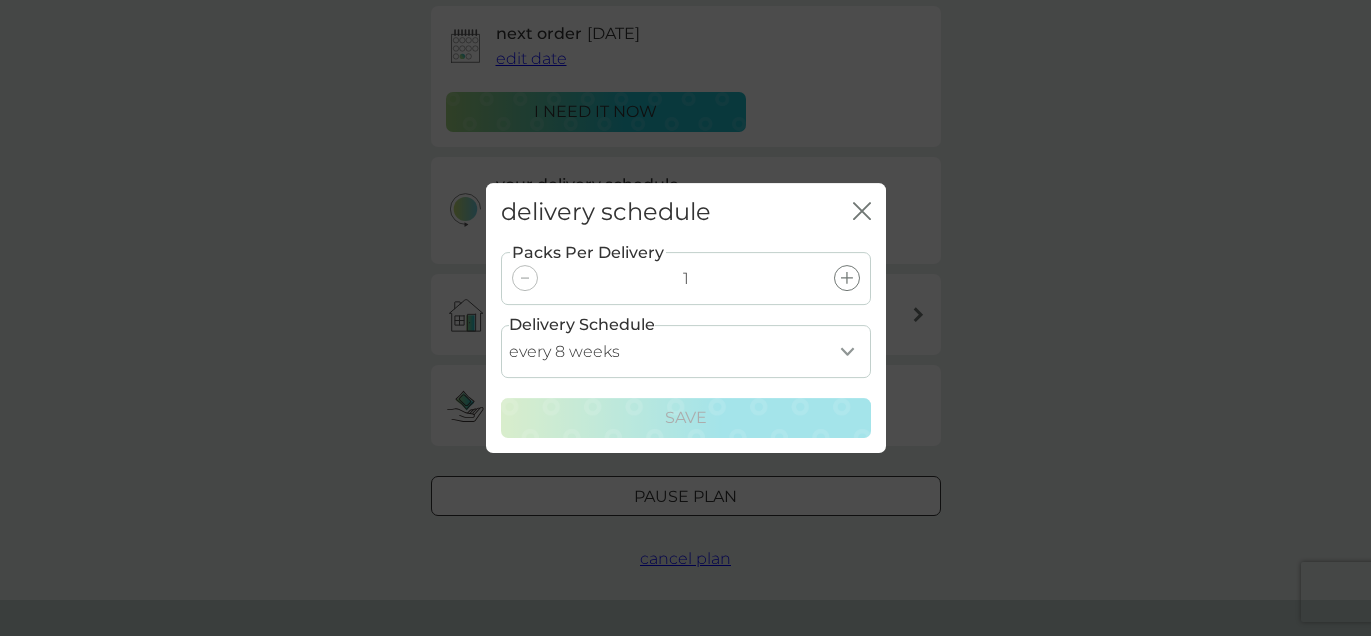 click on "every 1 week every 2 weeks every 3 weeks every 4 weeks every 5 weeks every 6 weeks every 7 weeks every 8 weeks every 9 weeks every 10 weeks every 11 weeks every 12 weeks every 13 weeks every 14 weeks every 15 weeks every 16 weeks every 17 weeks" at bounding box center [686, 351] 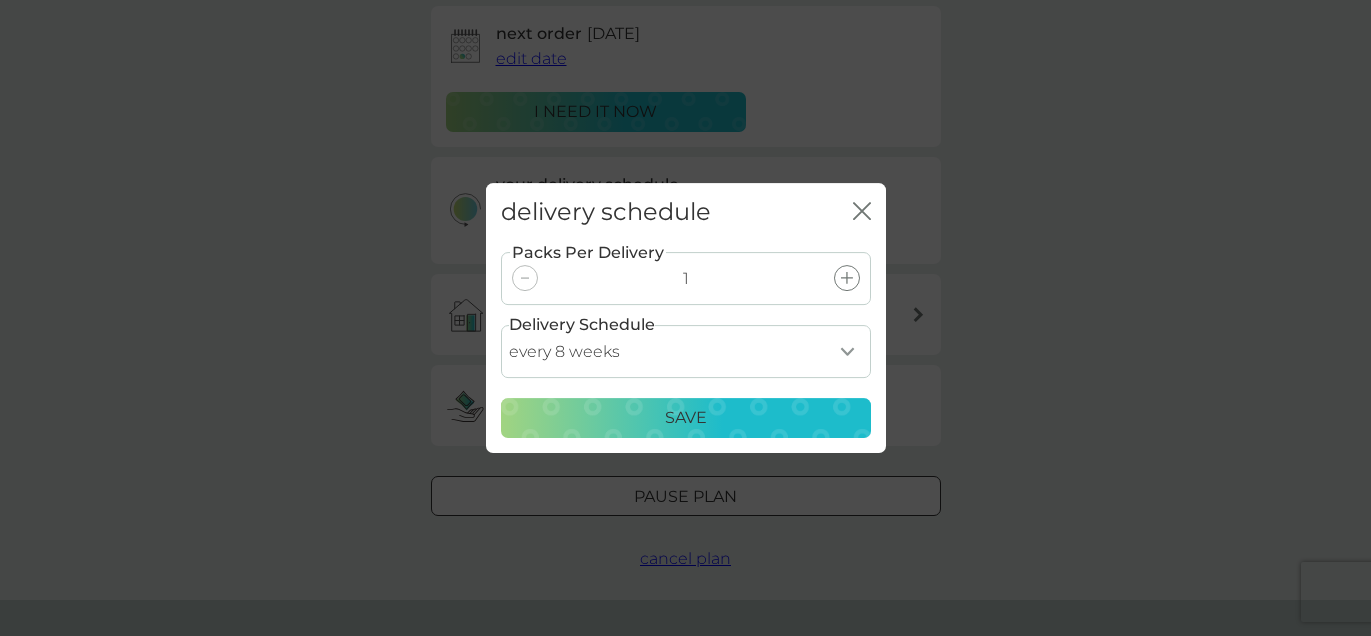 click on "Save" at bounding box center (686, 418) 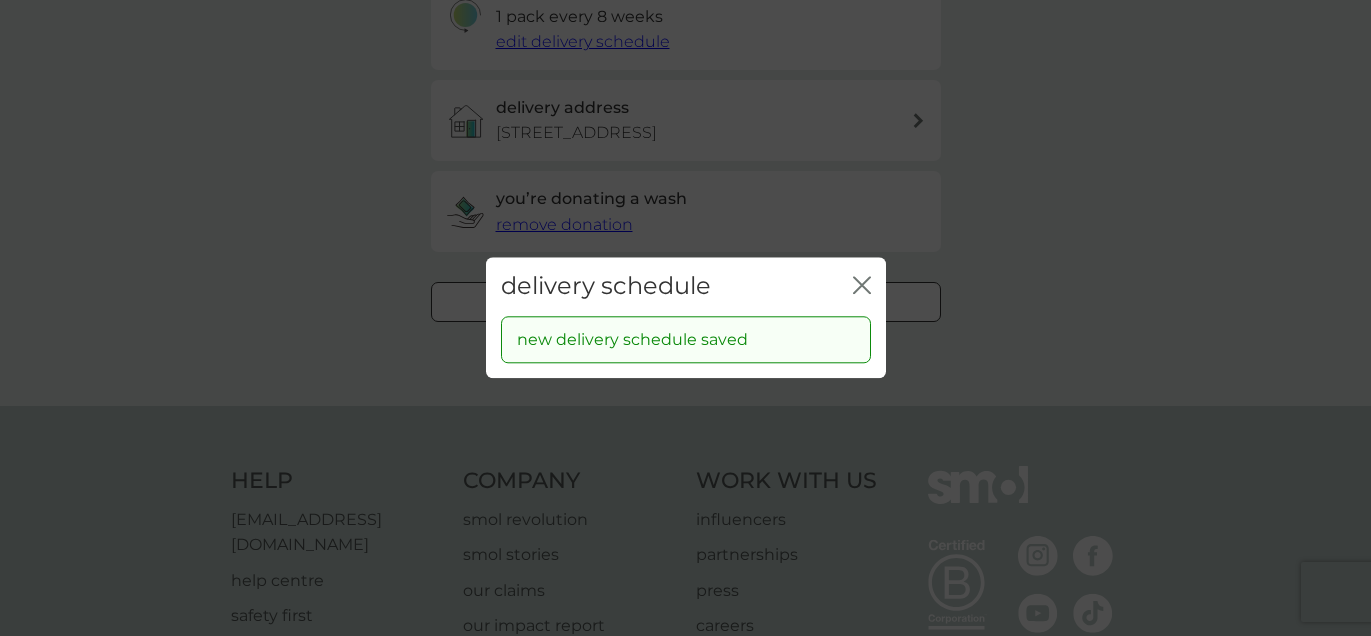 scroll, scrollTop: 552, scrollLeft: 0, axis: vertical 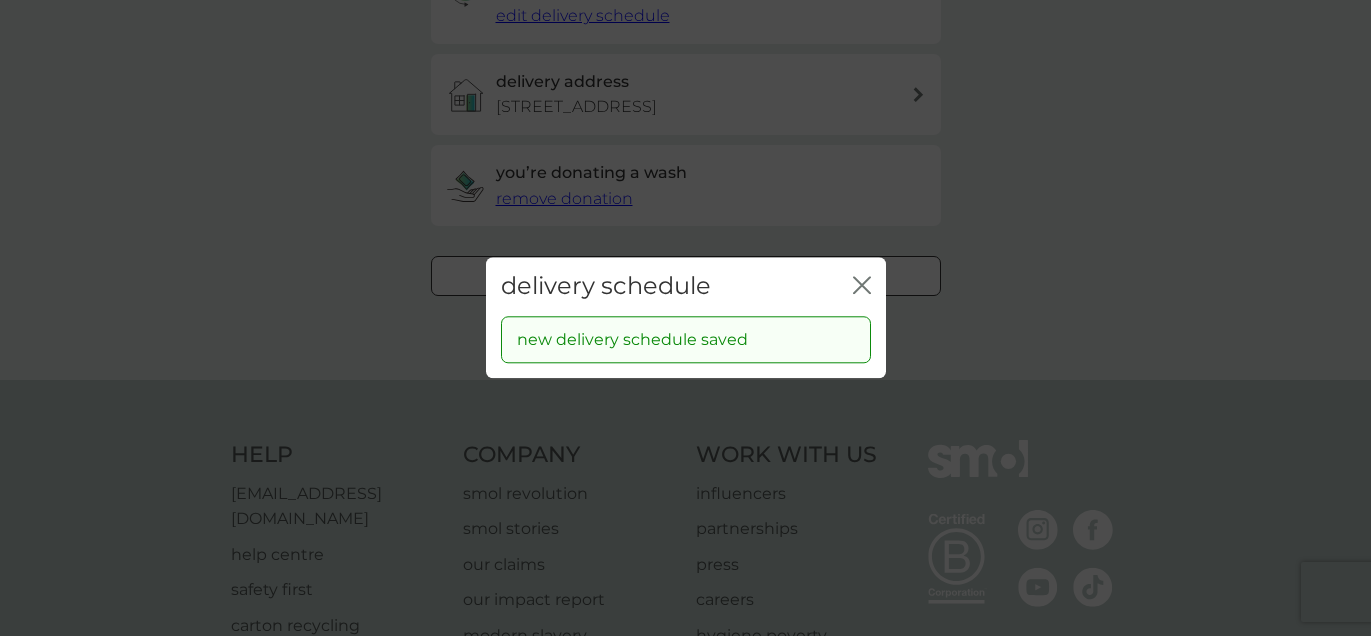 click 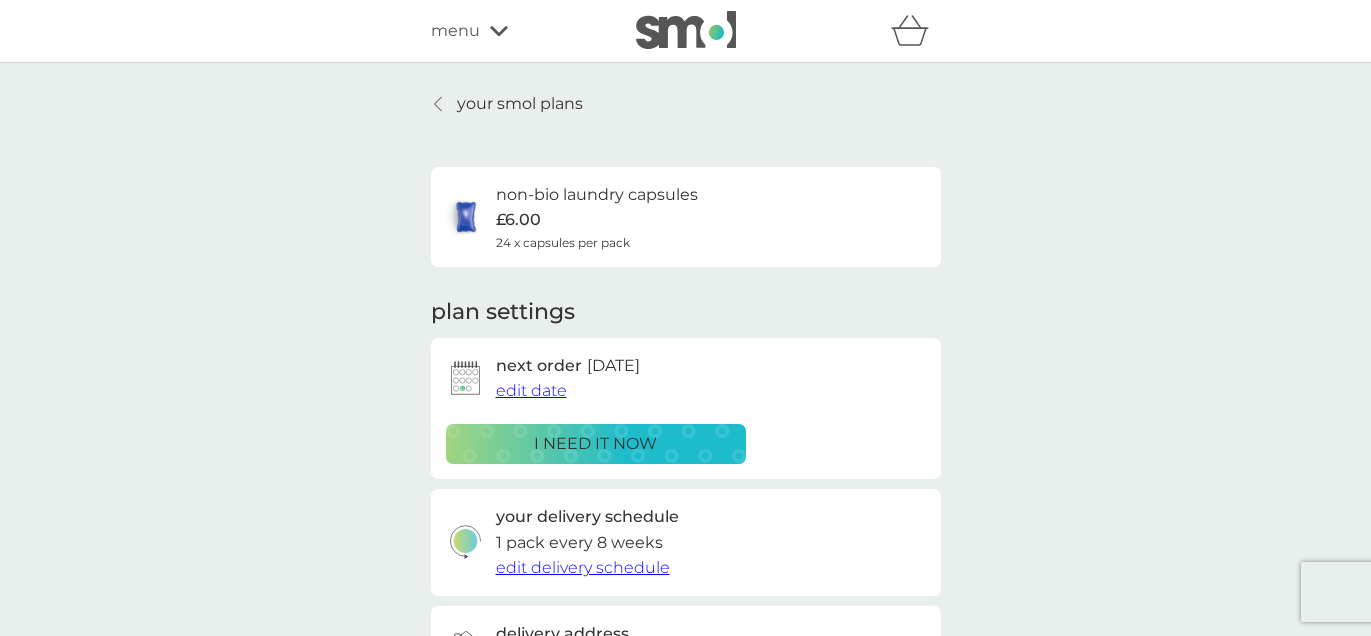scroll, scrollTop: 0, scrollLeft: 0, axis: both 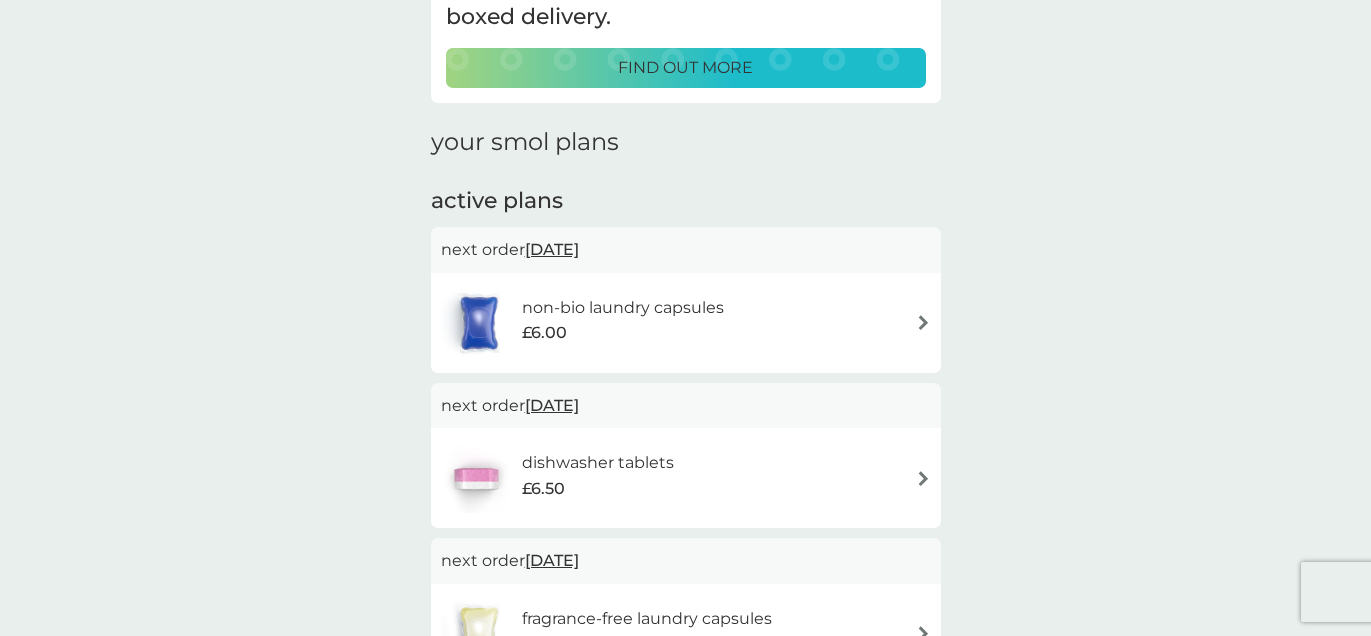 click at bounding box center [923, 322] 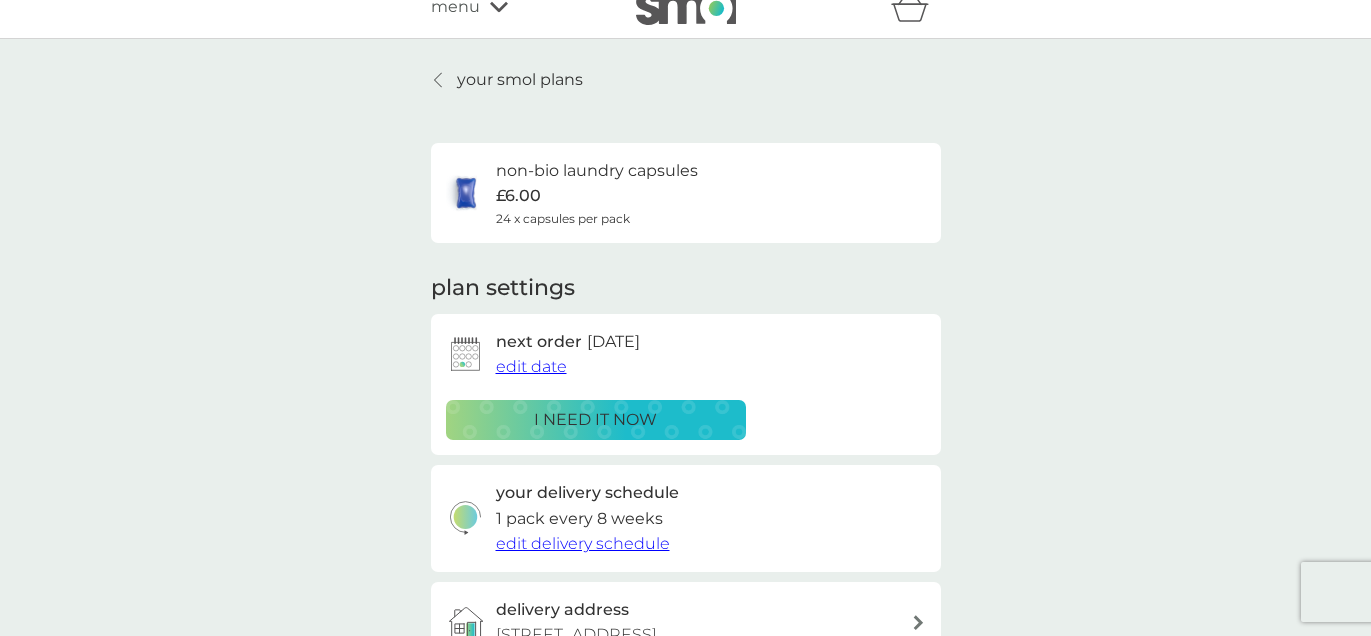 scroll, scrollTop: 0, scrollLeft: 0, axis: both 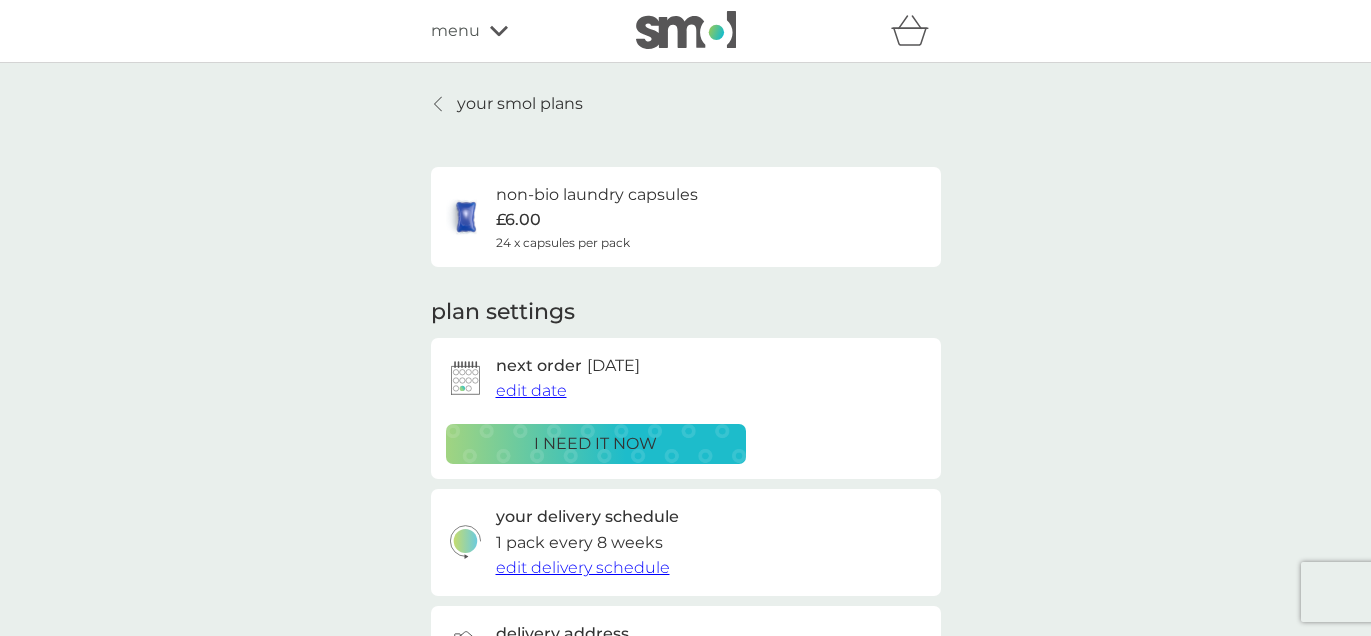 click 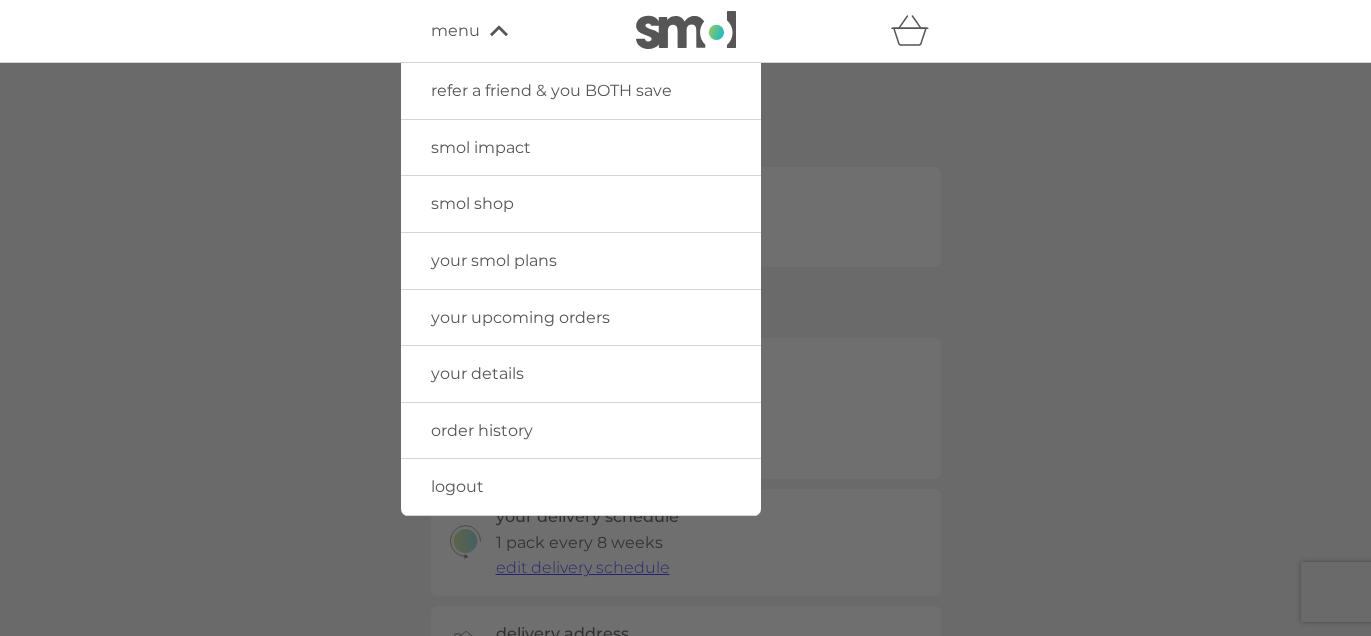 click on "your upcoming orders" at bounding box center [520, 317] 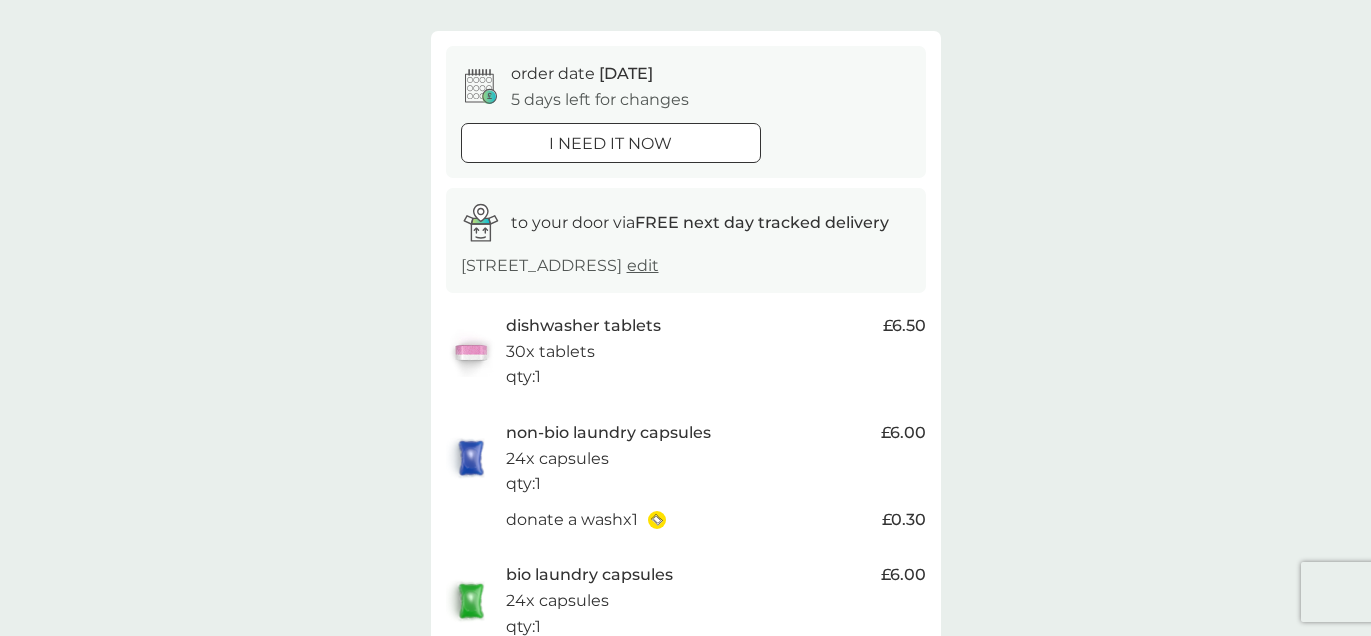 scroll, scrollTop: 155, scrollLeft: 0, axis: vertical 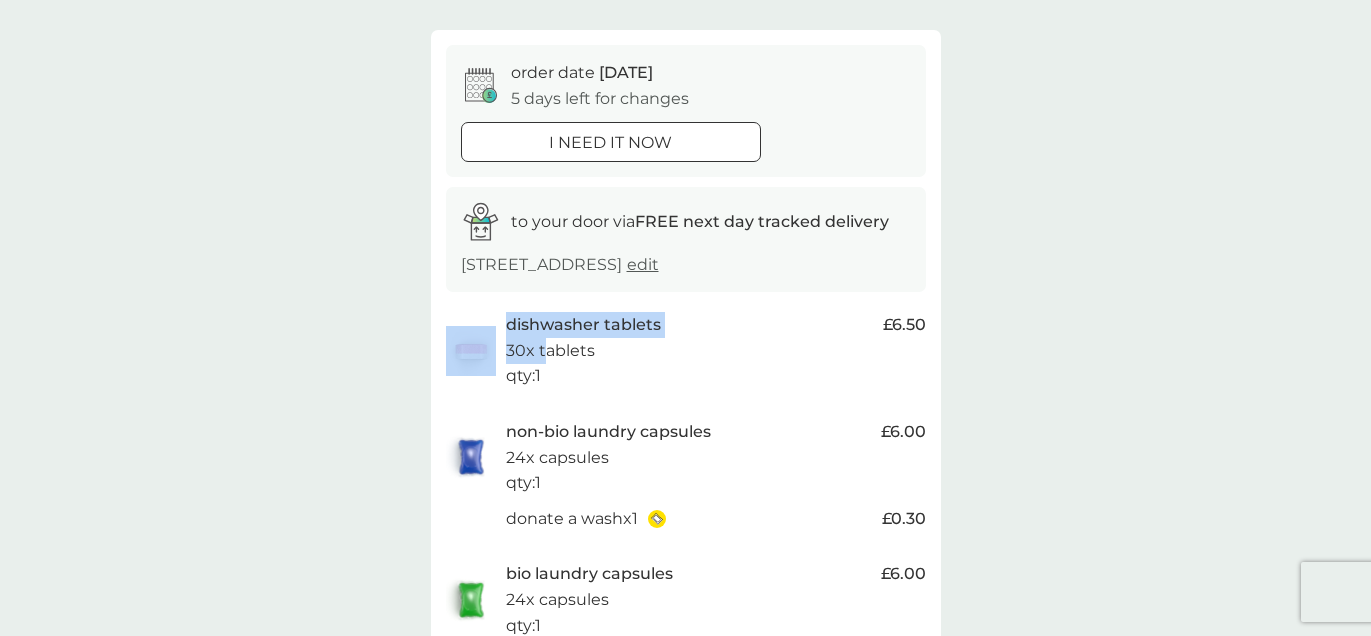 click on "your upcoming orders. You have 1 order due within the next 7 days. order date   [DATE] 5 days left for changes i need it now to your door via  FREE next day tracked delivery [GEOGRAPHIC_DATA], [GEOGRAPHIC_DATA], [GEOGRAPHIC_DATA], LL28 5LU edit dishwasher tablets 30x tablets qty :  1 £6.50 non-bio laundry capsules 24x capsules qty :  1 £6.00 donate a wash  x 1 £0.30 bio laundry capsules 24x capsules qty :  1 £6.00 fragrance-free laundry capsules 24x capsules qty :  1 £6.00 subtotal £24.80 delivery FREE total £24.80 manage plans" at bounding box center [685, 442] 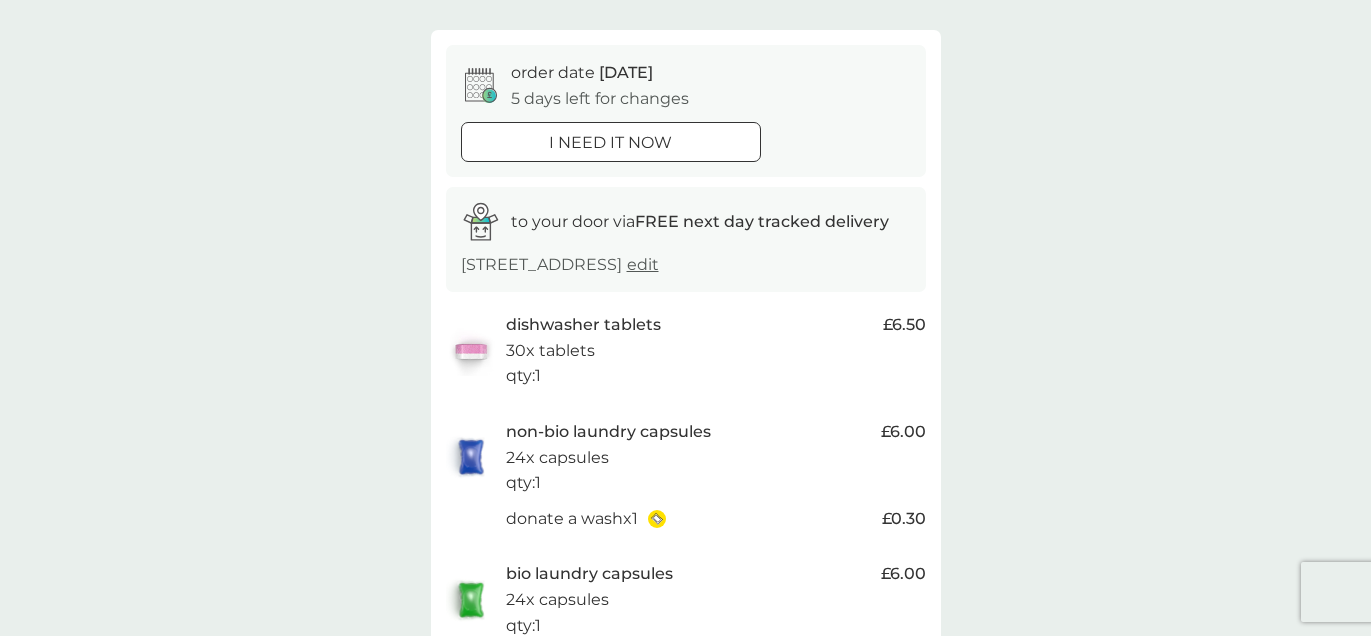click on "dishwasher tablets 30x tablets qty :  1" at bounding box center [689, 350] 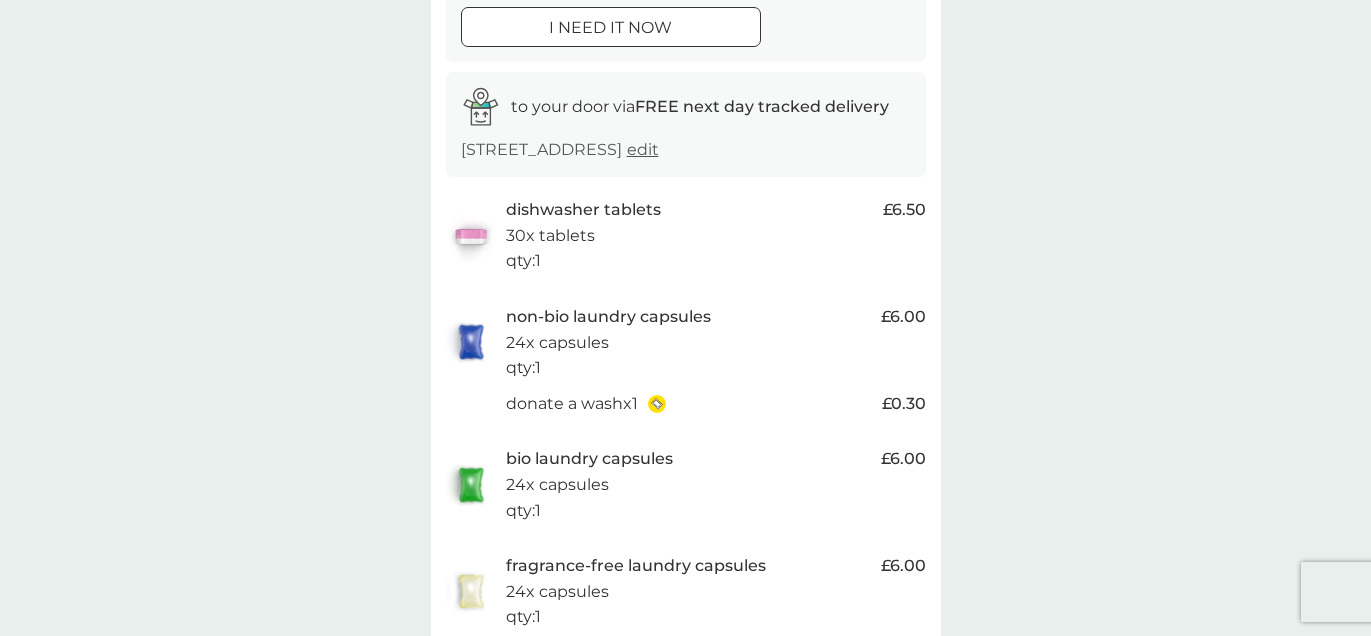 scroll, scrollTop: 269, scrollLeft: 0, axis: vertical 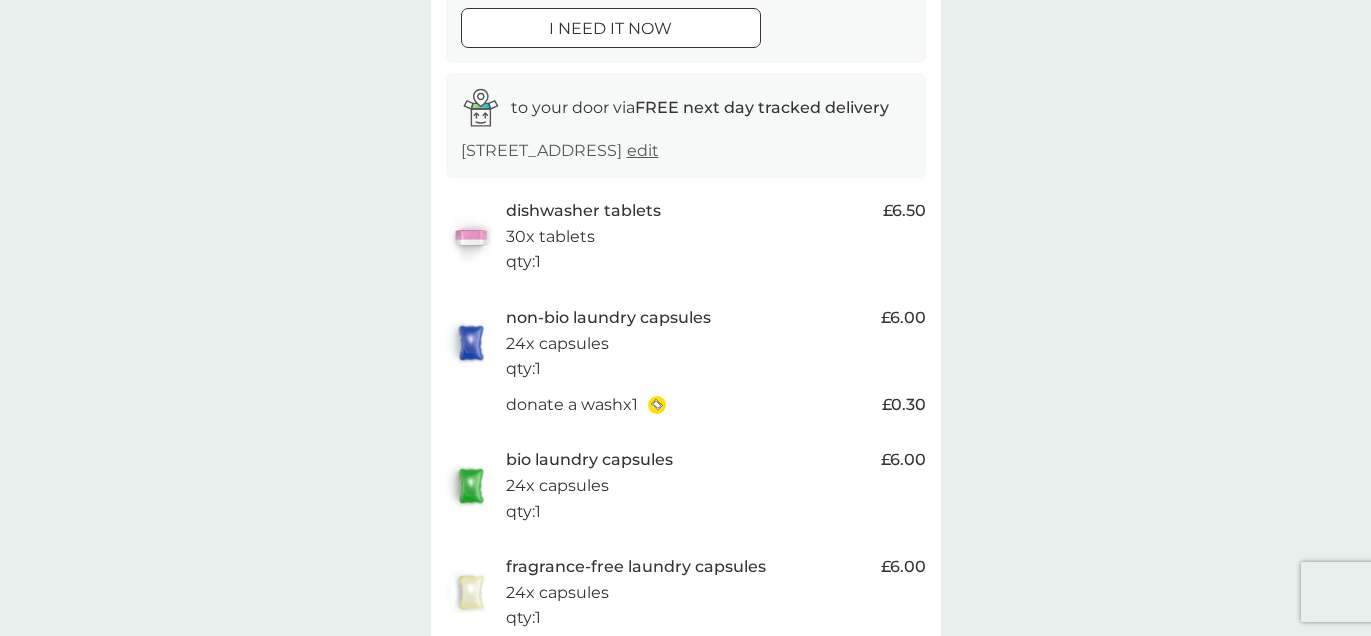 click on "30x tablets" at bounding box center [550, 237] 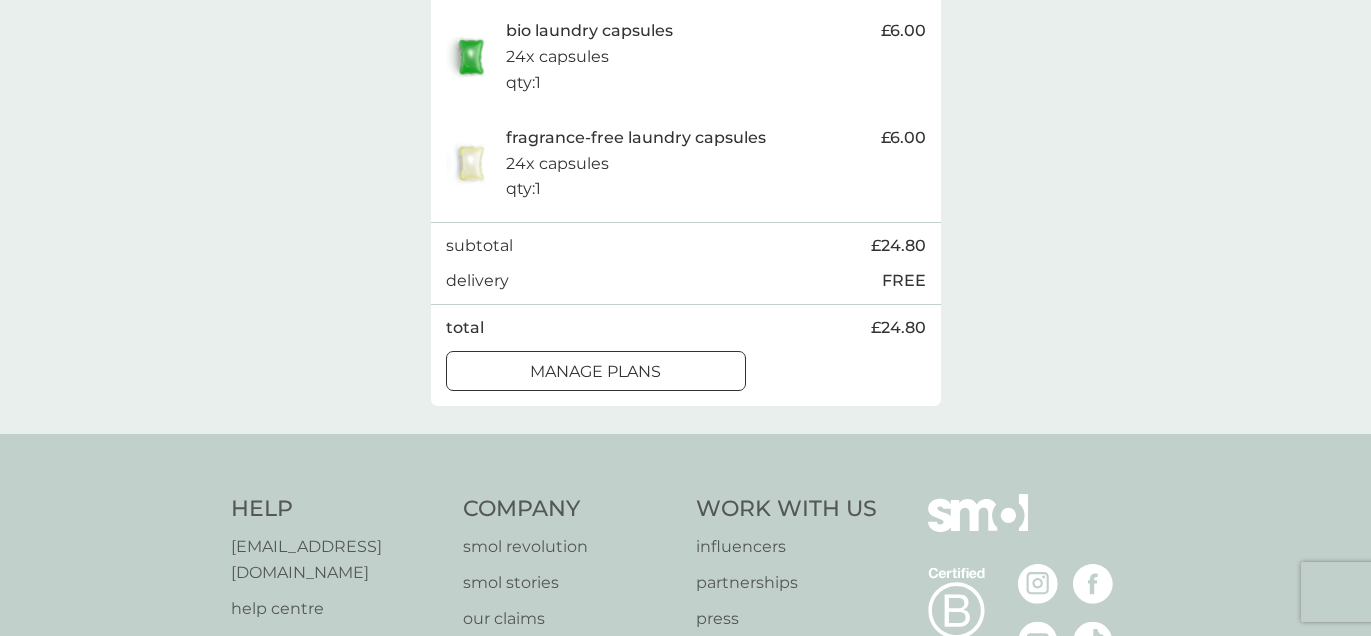 scroll, scrollTop: 709, scrollLeft: 0, axis: vertical 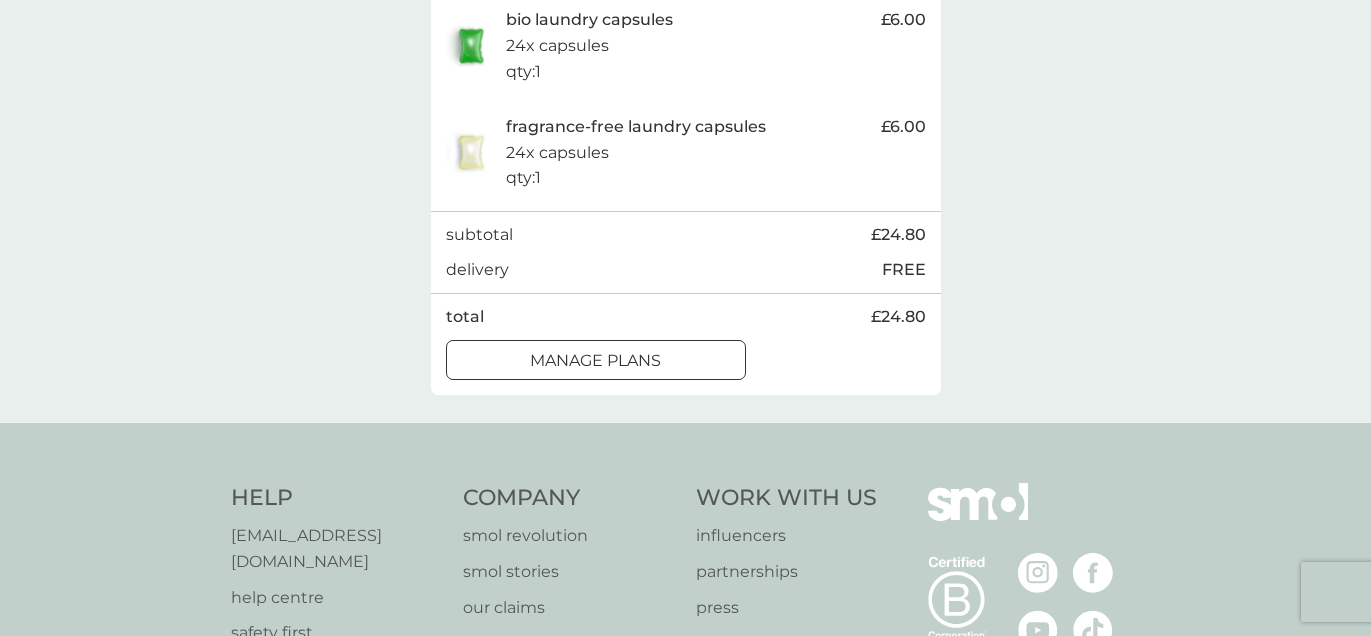 click on "manage plans" at bounding box center [595, 361] 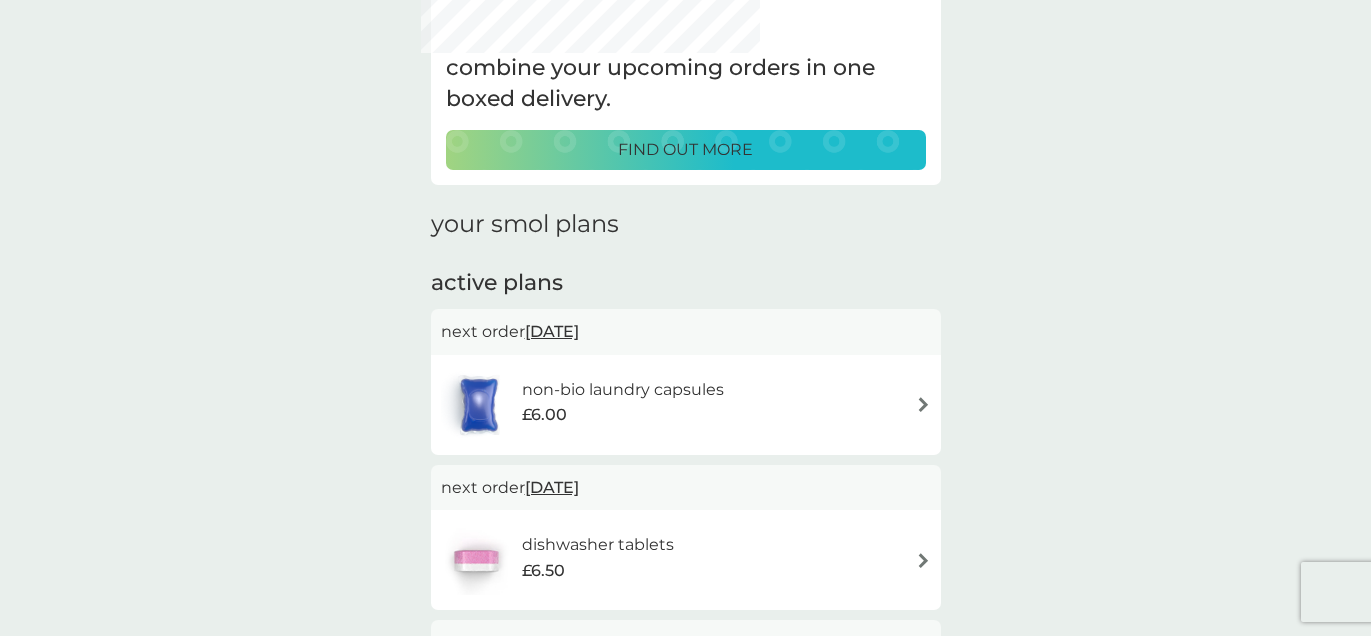 scroll, scrollTop: 119, scrollLeft: 0, axis: vertical 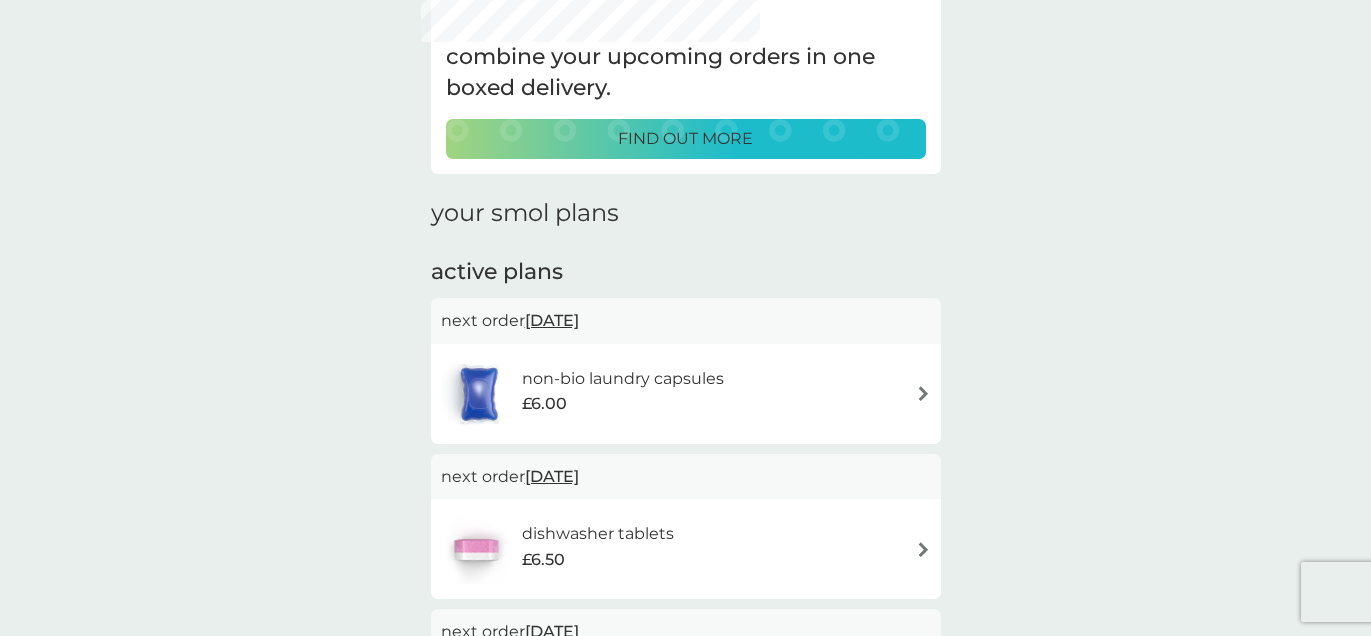 click at bounding box center (923, 393) 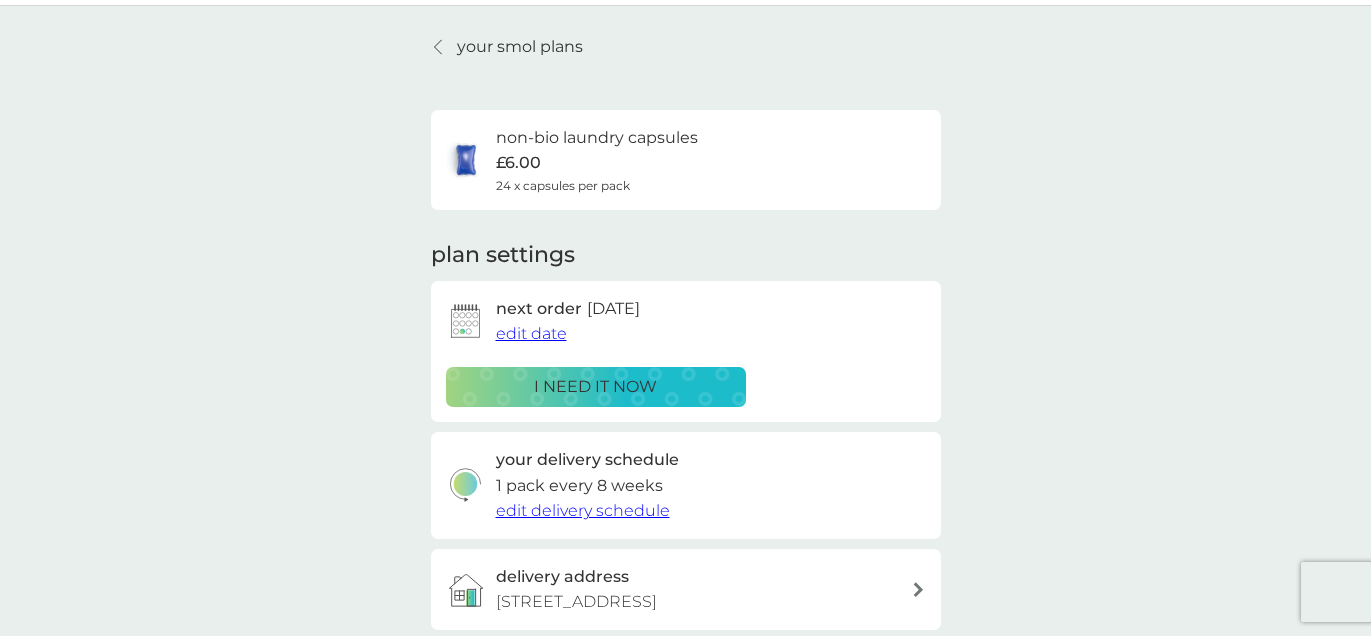 scroll, scrollTop: 65, scrollLeft: 0, axis: vertical 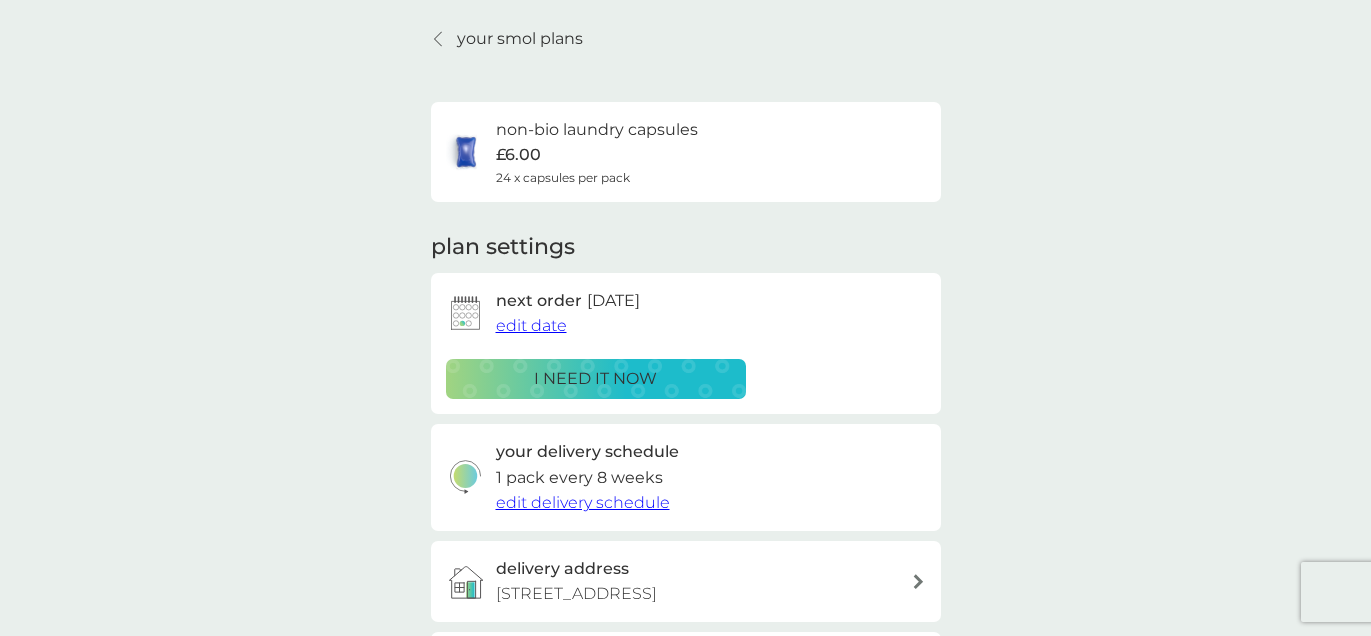 click on "edit delivery schedule" at bounding box center [583, 502] 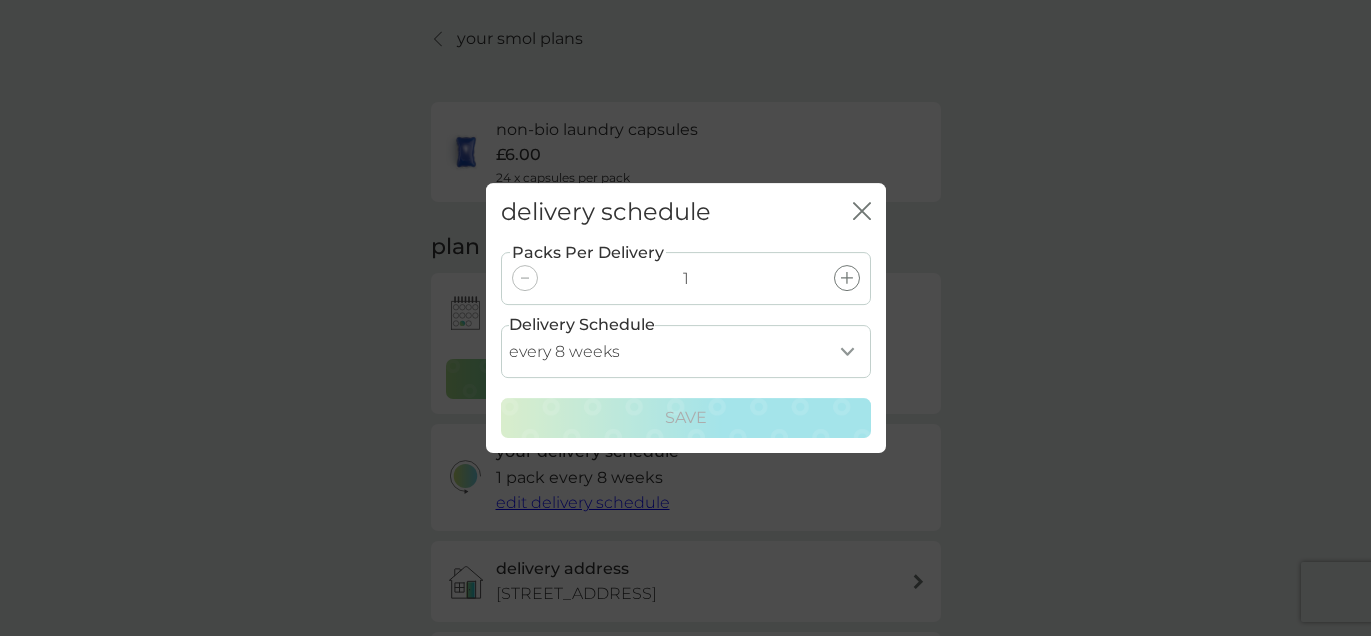click on "every 1 week every 2 weeks every 3 weeks every 4 weeks every 5 weeks every 6 weeks every 7 weeks every 8 weeks every 9 weeks every 10 weeks every 11 weeks every 12 weeks every 13 weeks every 14 weeks every 15 weeks every 16 weeks every 17 weeks" at bounding box center [686, 351] 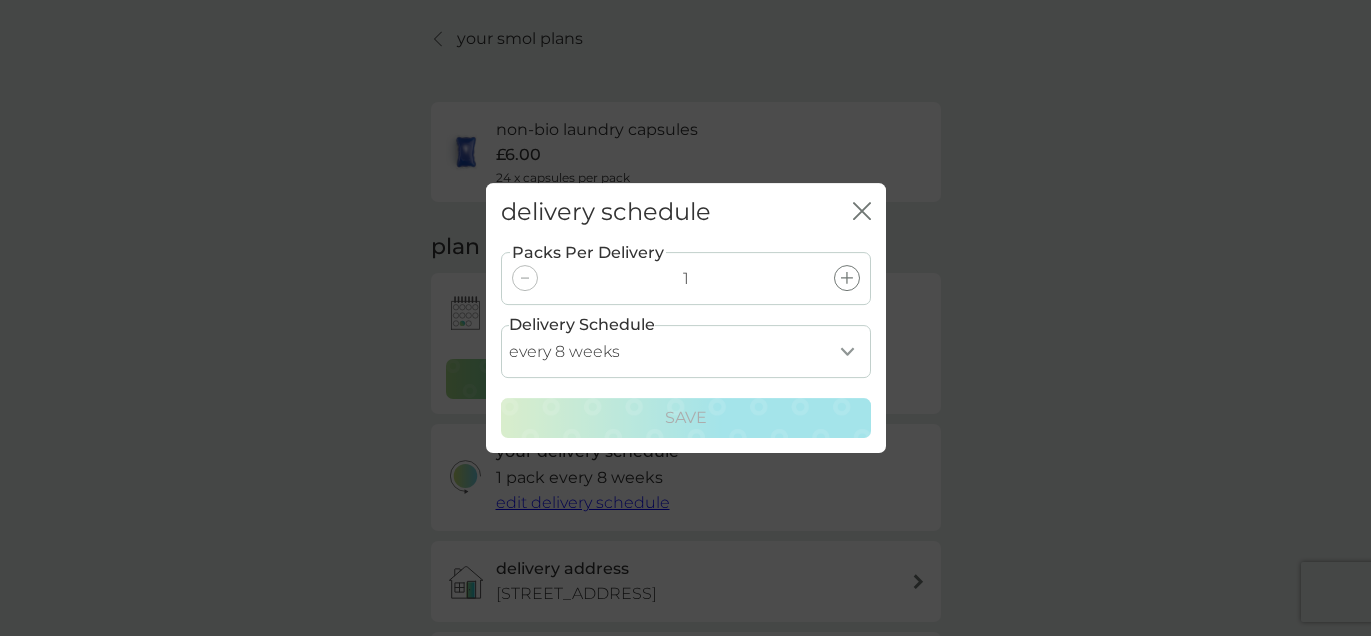 click on "every 1 week every 2 weeks every 3 weeks every 4 weeks every 5 weeks every 6 weeks every 7 weeks every 8 weeks every 9 weeks every 10 weeks every 11 weeks every 12 weeks every 13 weeks every 14 weeks every 15 weeks every 16 weeks every 17 weeks" at bounding box center (686, 351) 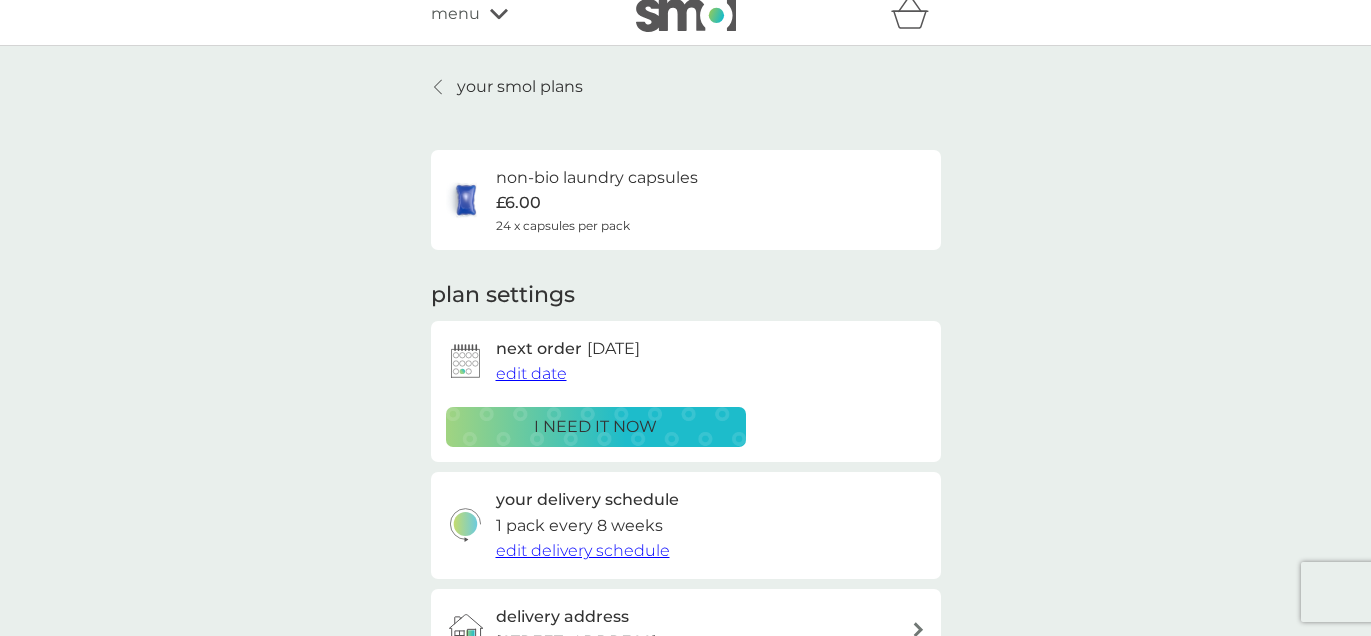 scroll, scrollTop: 0, scrollLeft: 0, axis: both 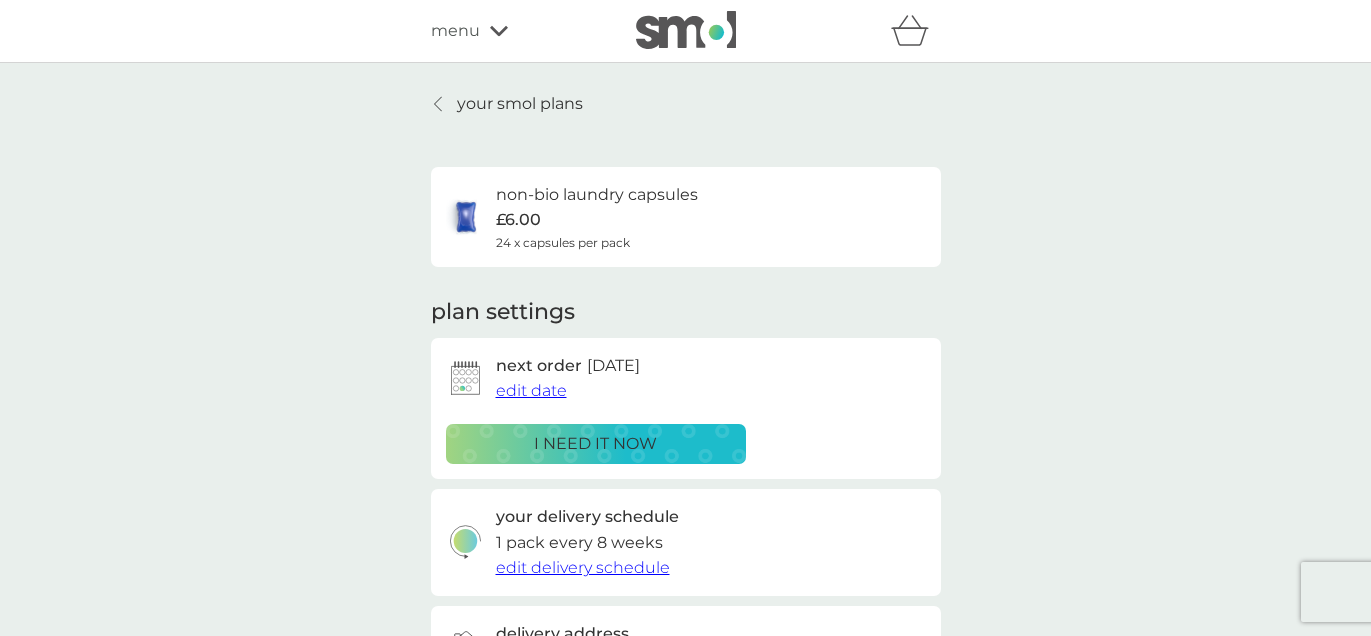click on "edit delivery schedule" at bounding box center (583, 567) 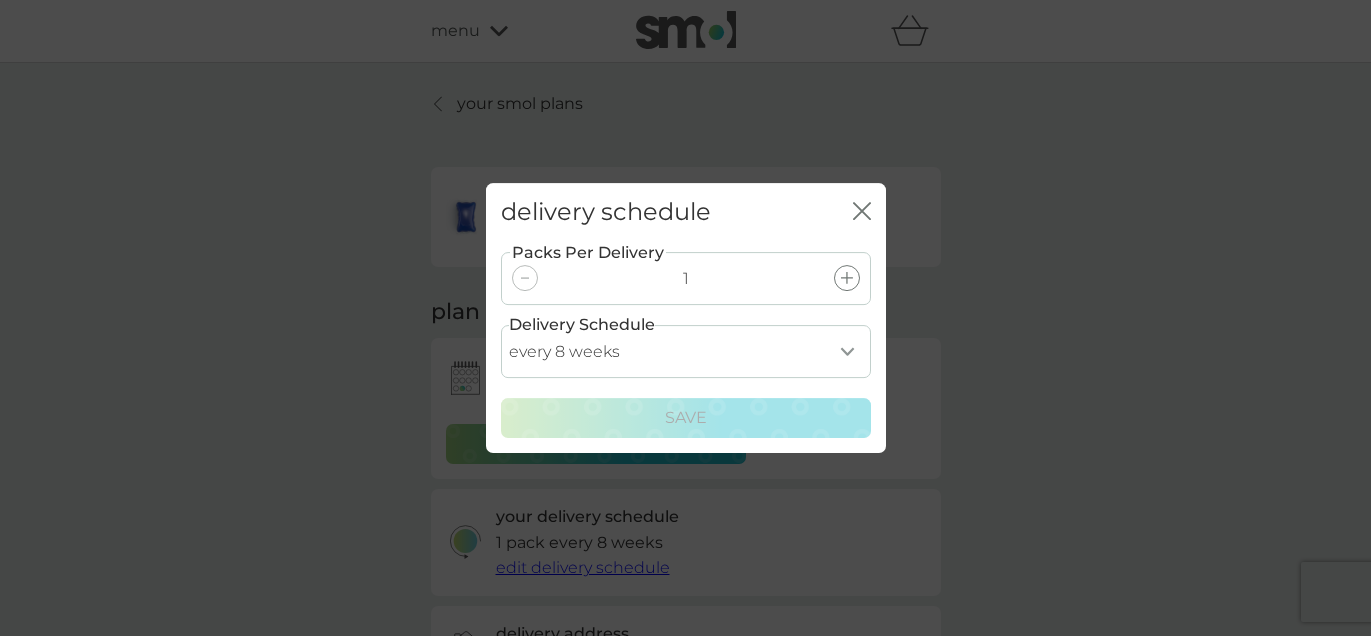 click on "every 1 week every 2 weeks every 3 weeks every 4 weeks every 5 weeks every 6 weeks every 7 weeks every 8 weeks every 9 weeks every 10 weeks every 11 weeks every 12 weeks every 13 weeks every 14 weeks every 15 weeks every 16 weeks every 17 weeks" at bounding box center (686, 351) 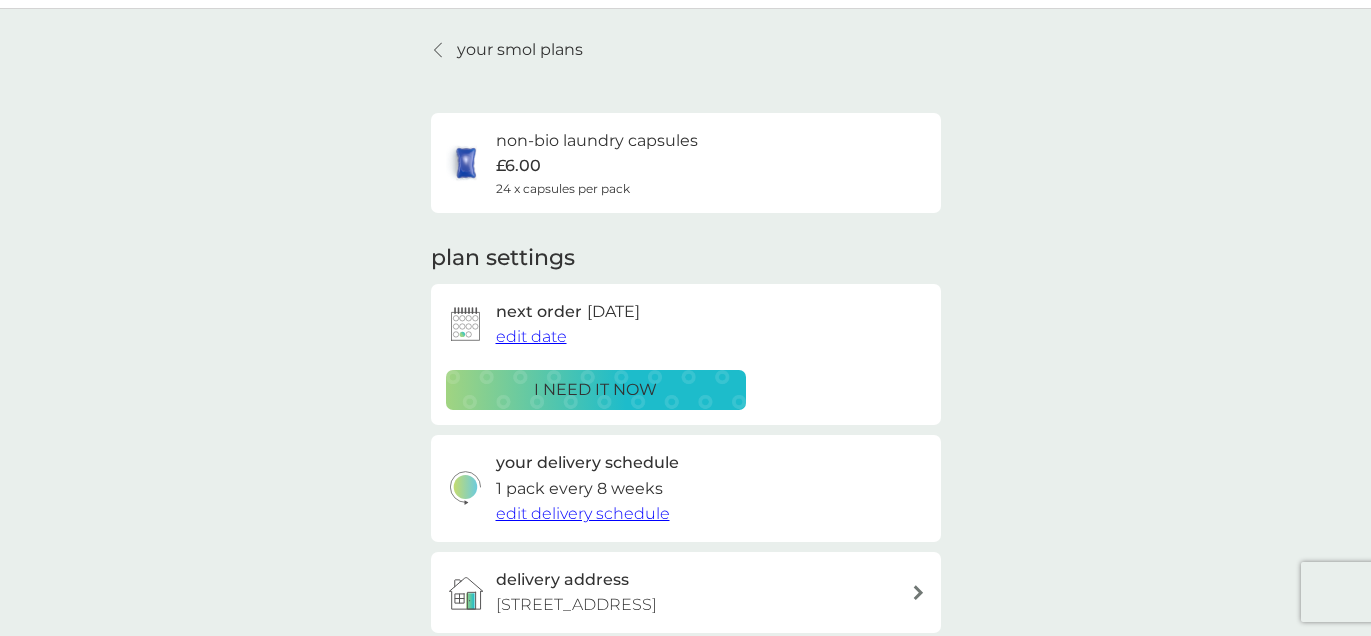 scroll, scrollTop: 0, scrollLeft: 0, axis: both 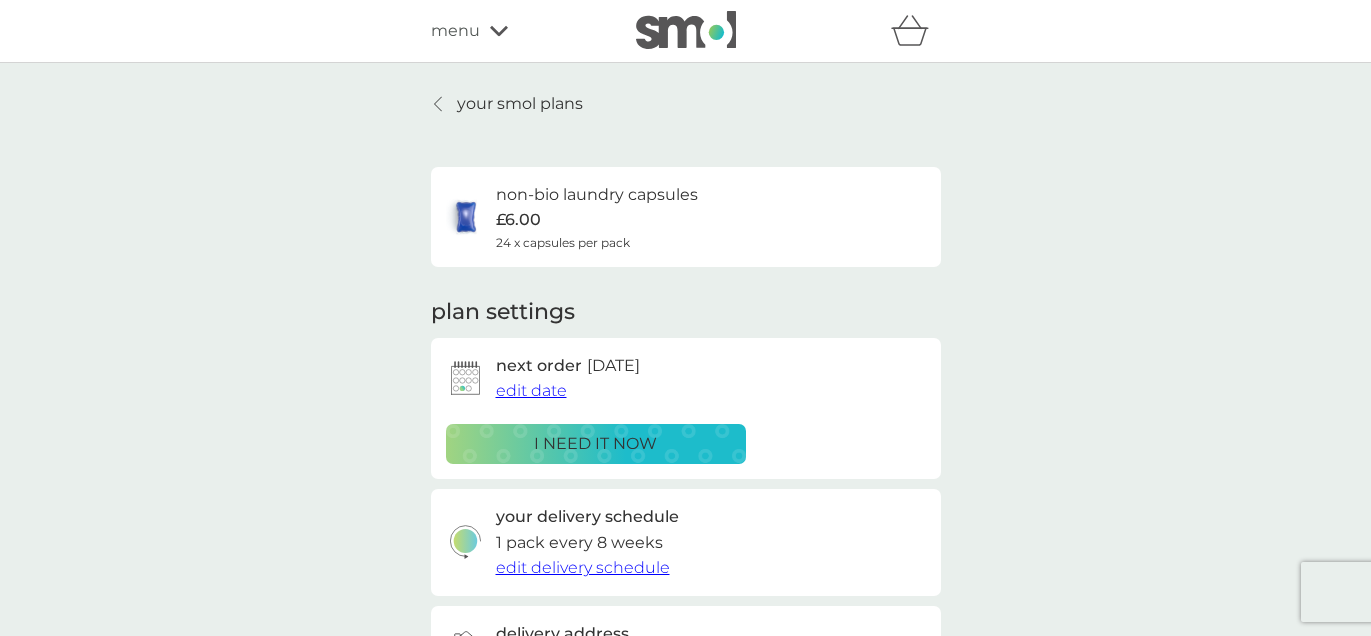 click at bounding box center [466, 217] 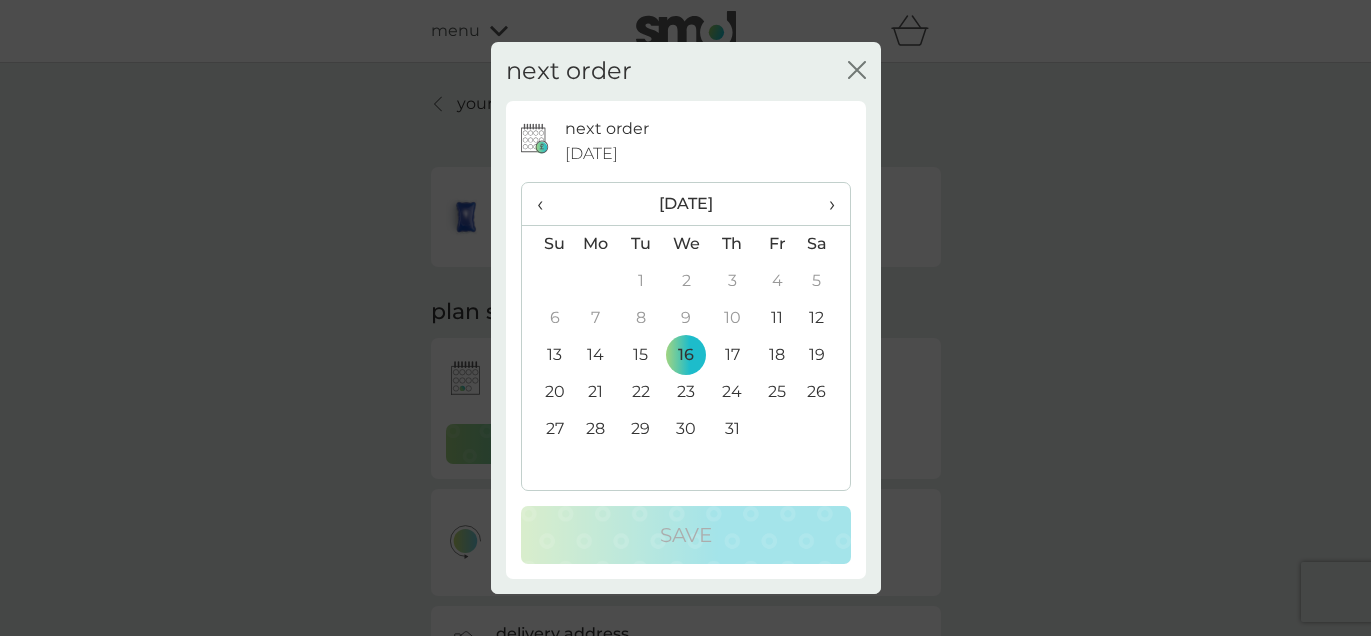 click on "›" at bounding box center [824, 204] 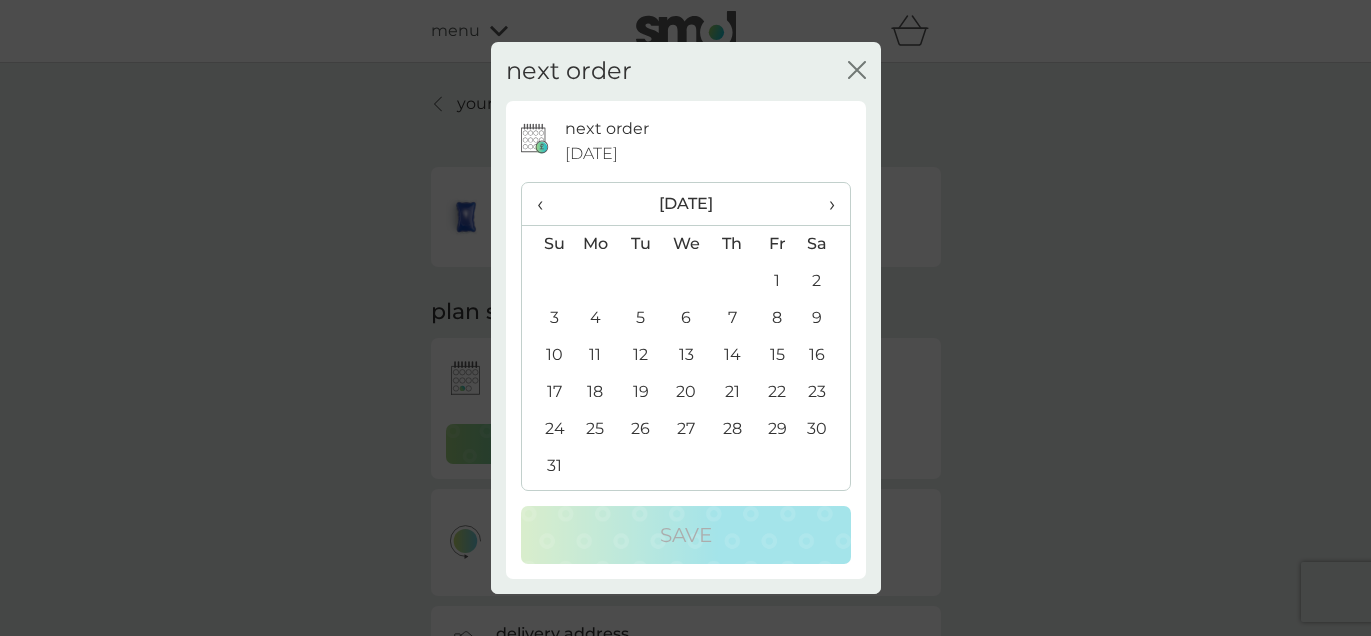 click on "‹" at bounding box center (547, 204) 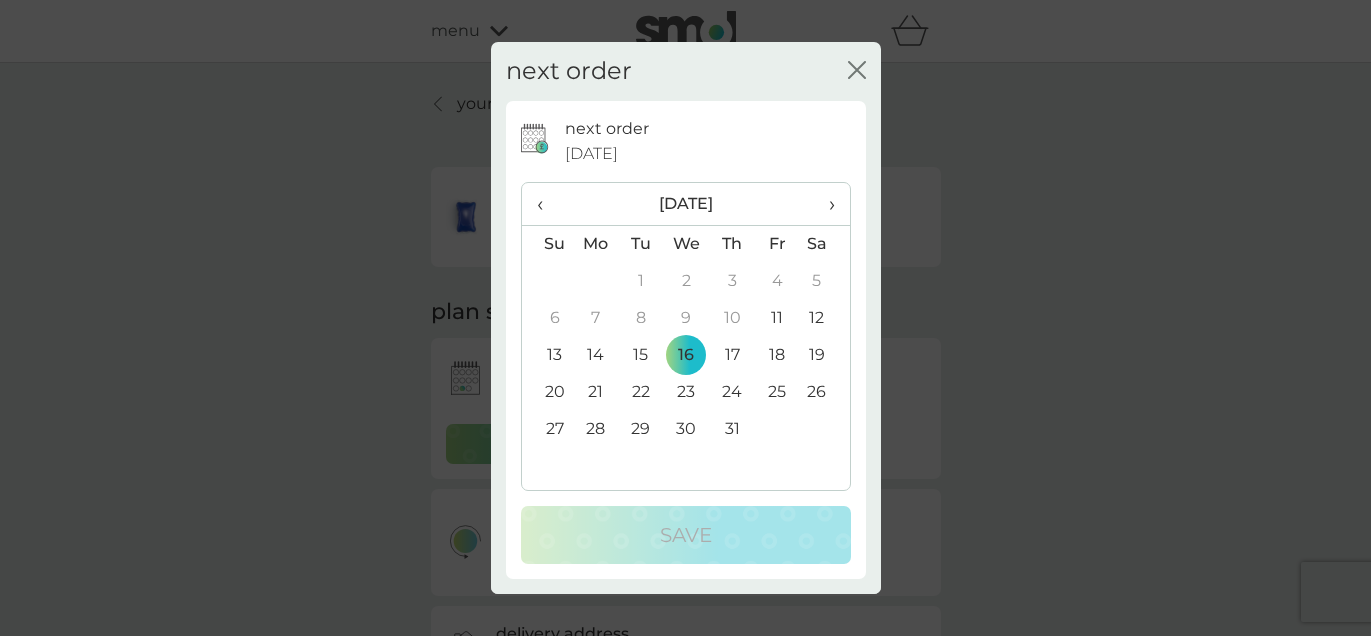 click on "›" at bounding box center [824, 204] 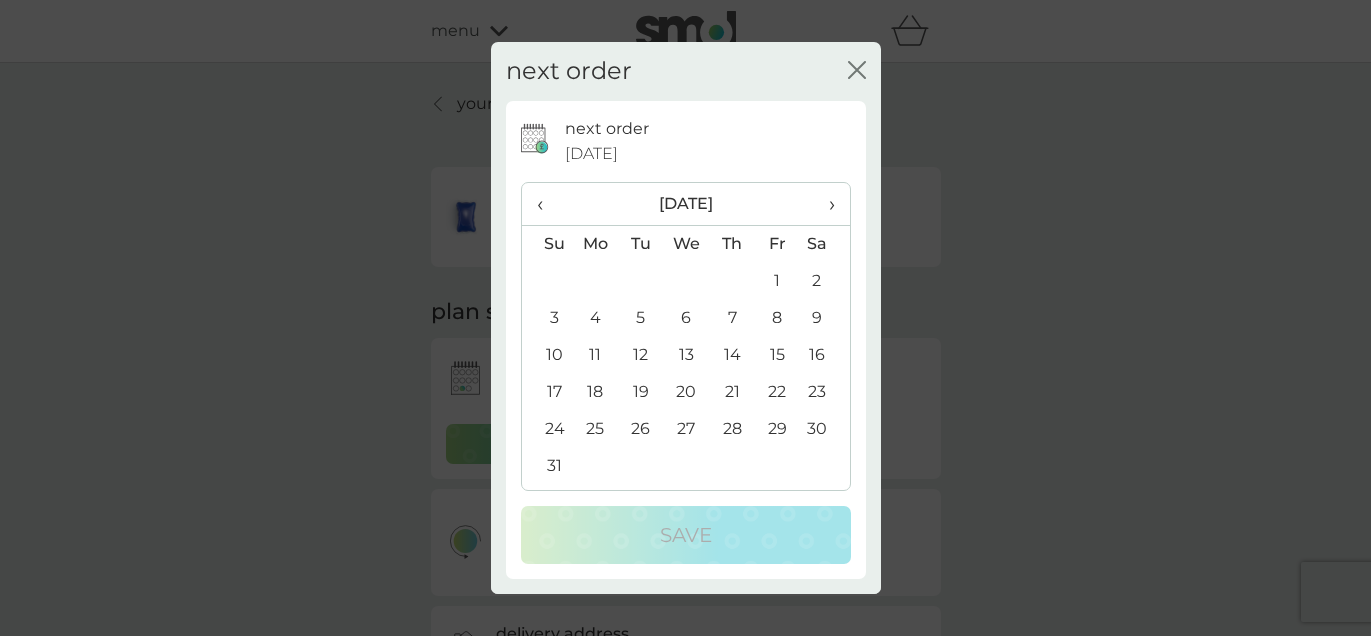 click on "20" at bounding box center (686, 392) 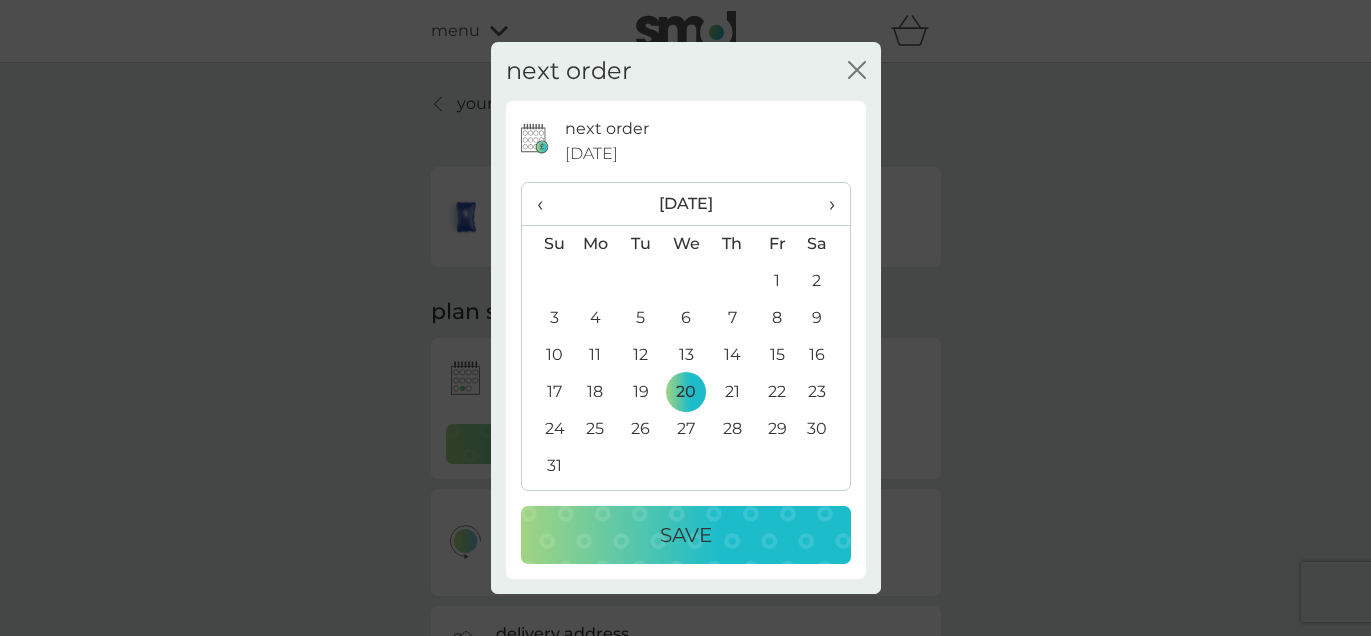 click on "Save" at bounding box center [686, 535] 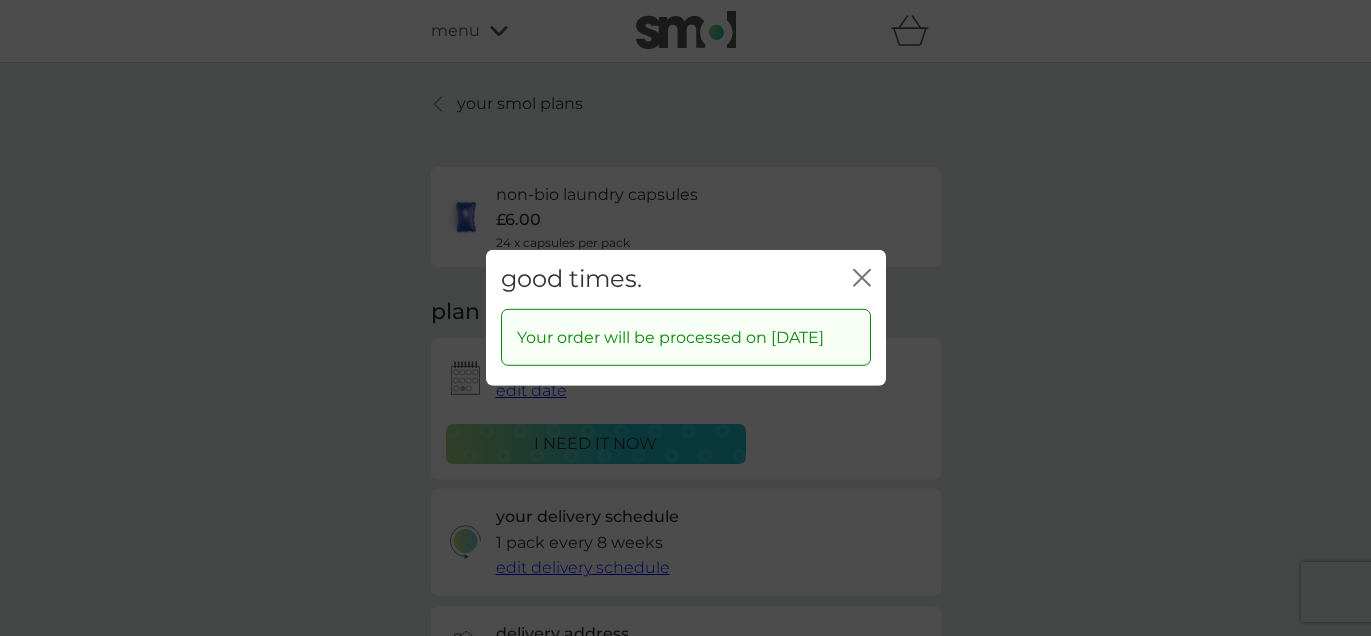 click on "good times. close Your order will be processed on [DATE]" at bounding box center [685, 318] 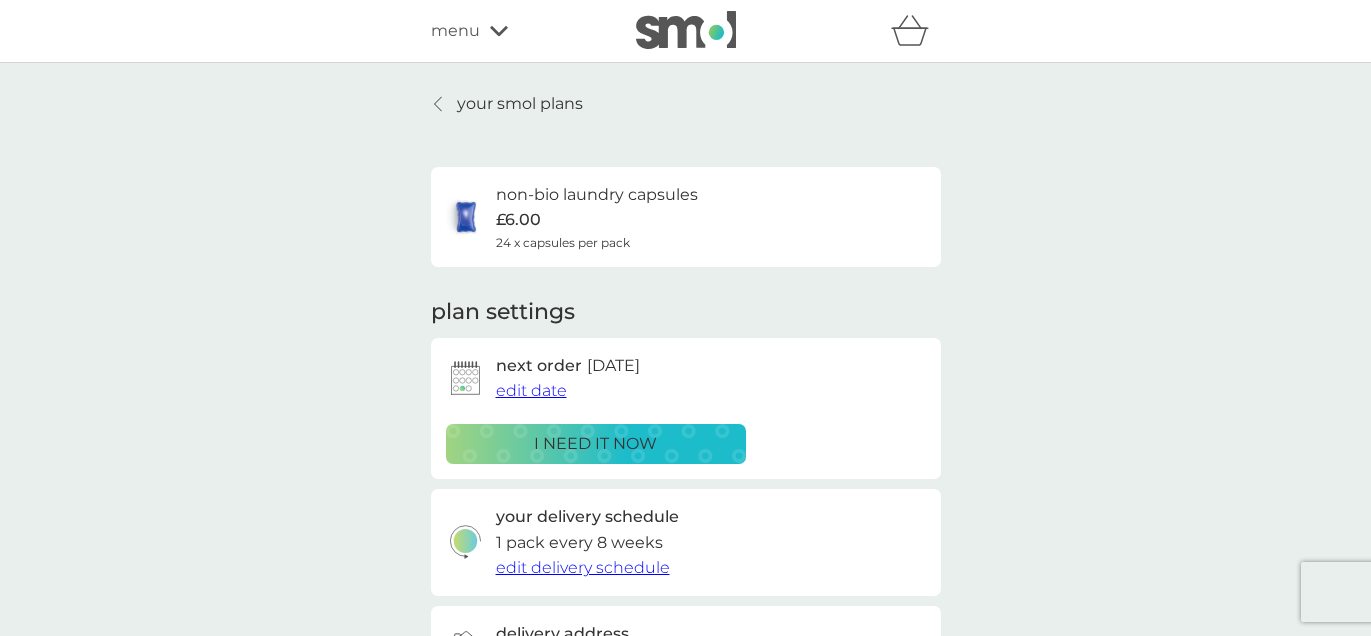 click on "plan settings next order [DATE] edit date i need it now your delivery schedule 1 pack every 8 weeks edit delivery schedule delivery address [GEOGRAPHIC_DATA][STREET_ADDRESS] you’re donating a wash remove donation" at bounding box center [686, 537] 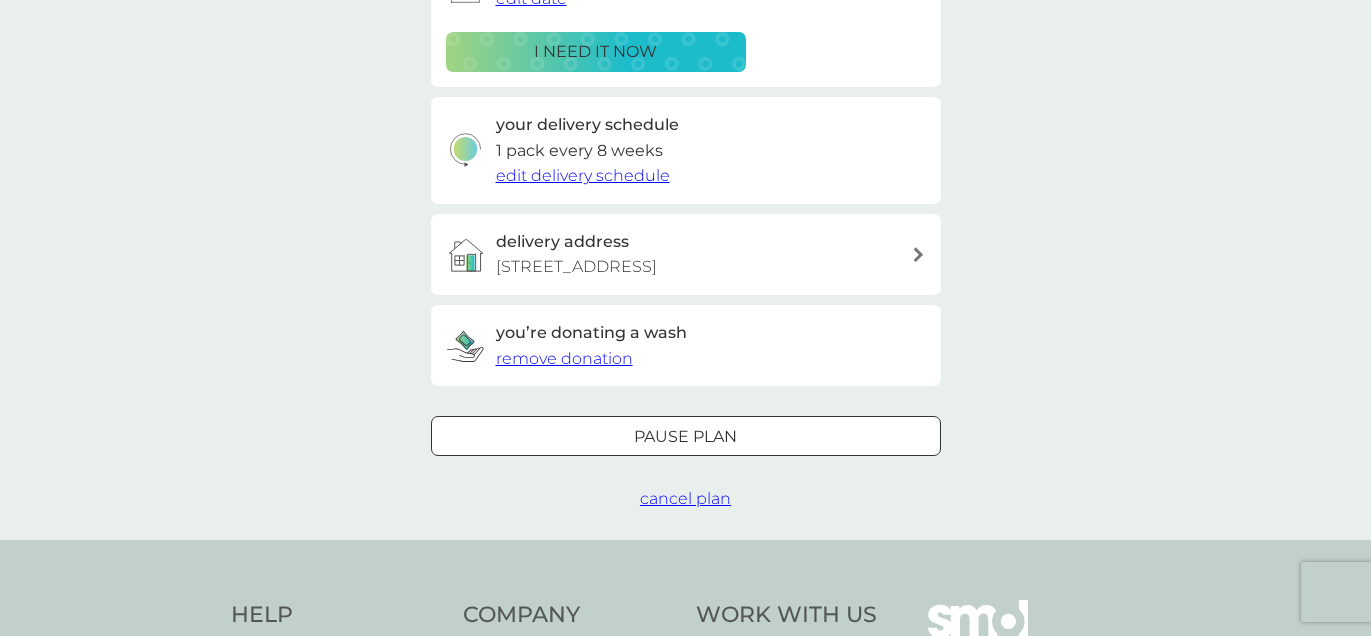 scroll, scrollTop: 401, scrollLeft: 0, axis: vertical 